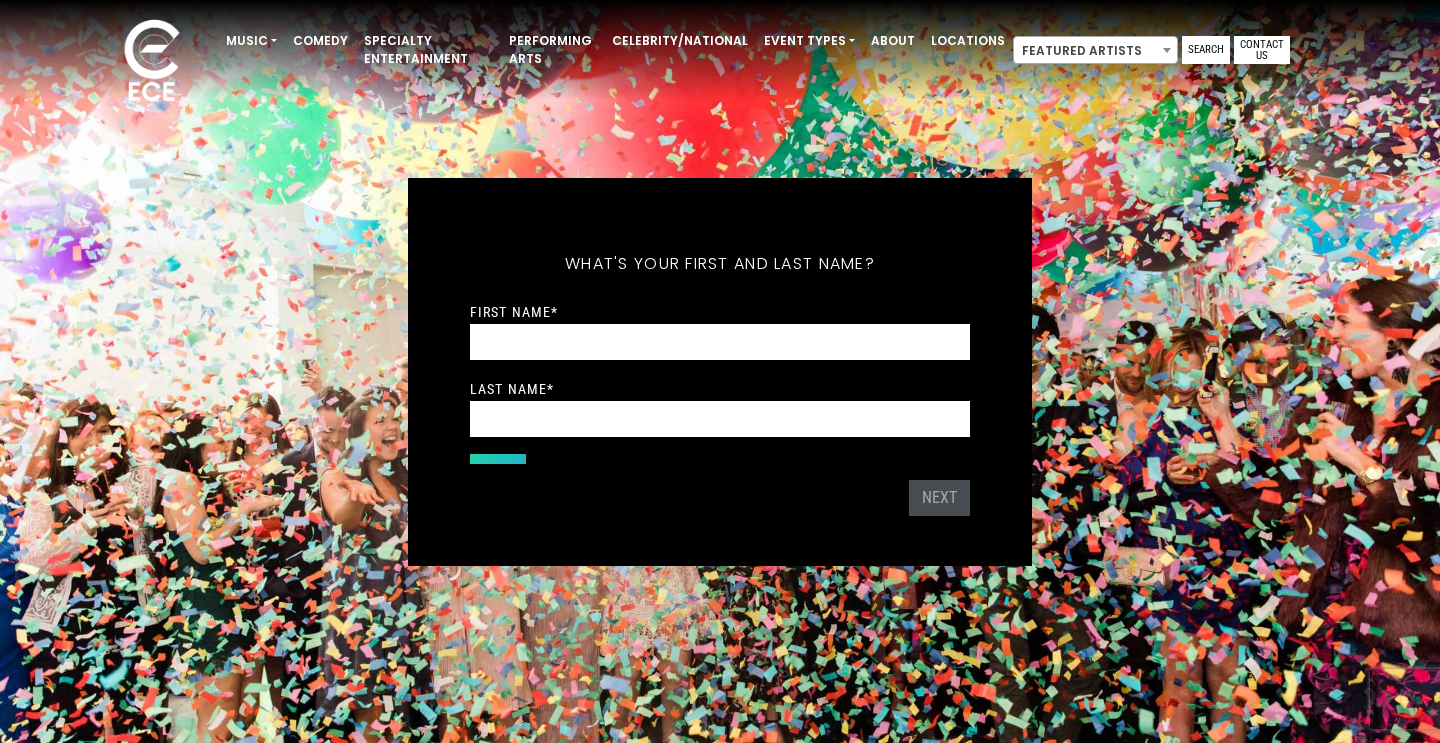 scroll, scrollTop: 0, scrollLeft: 0, axis: both 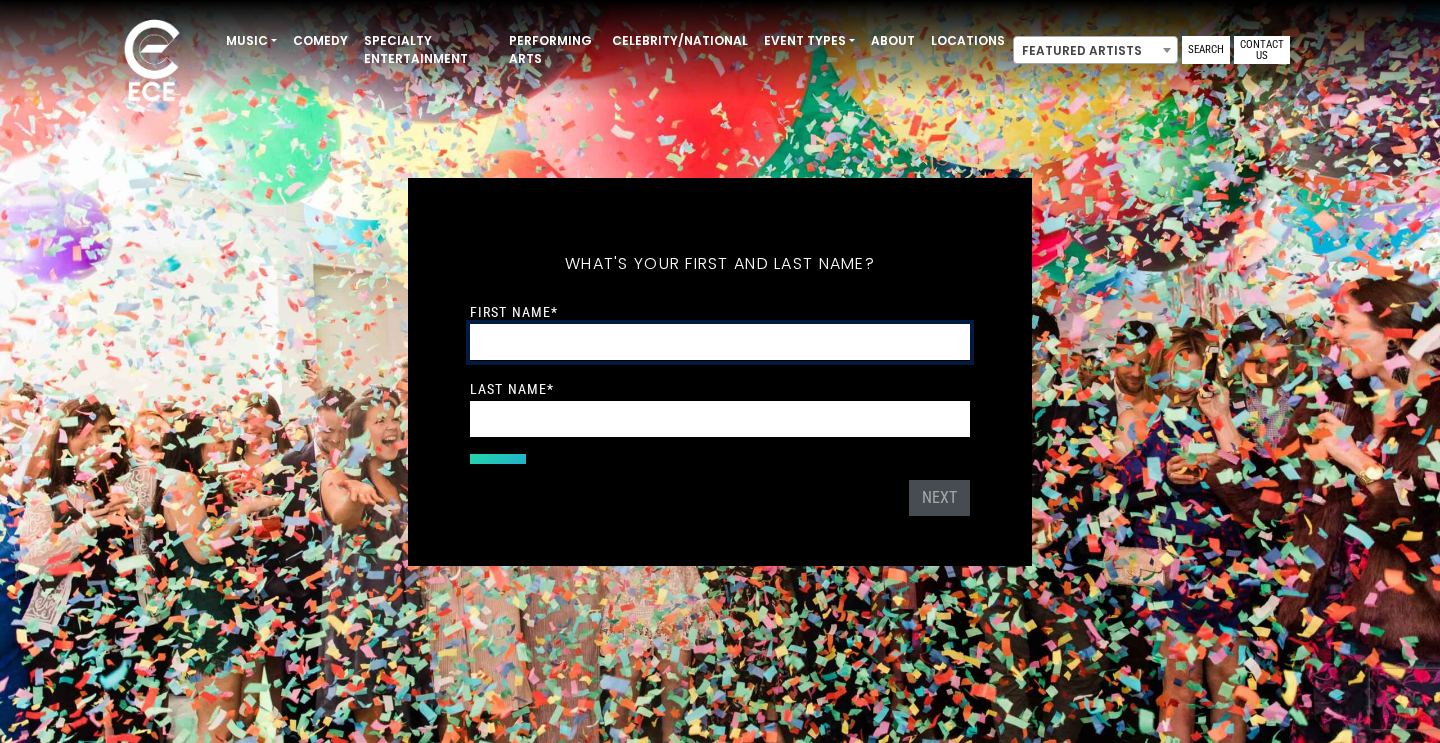 click on "First Name *" at bounding box center (720, 342) 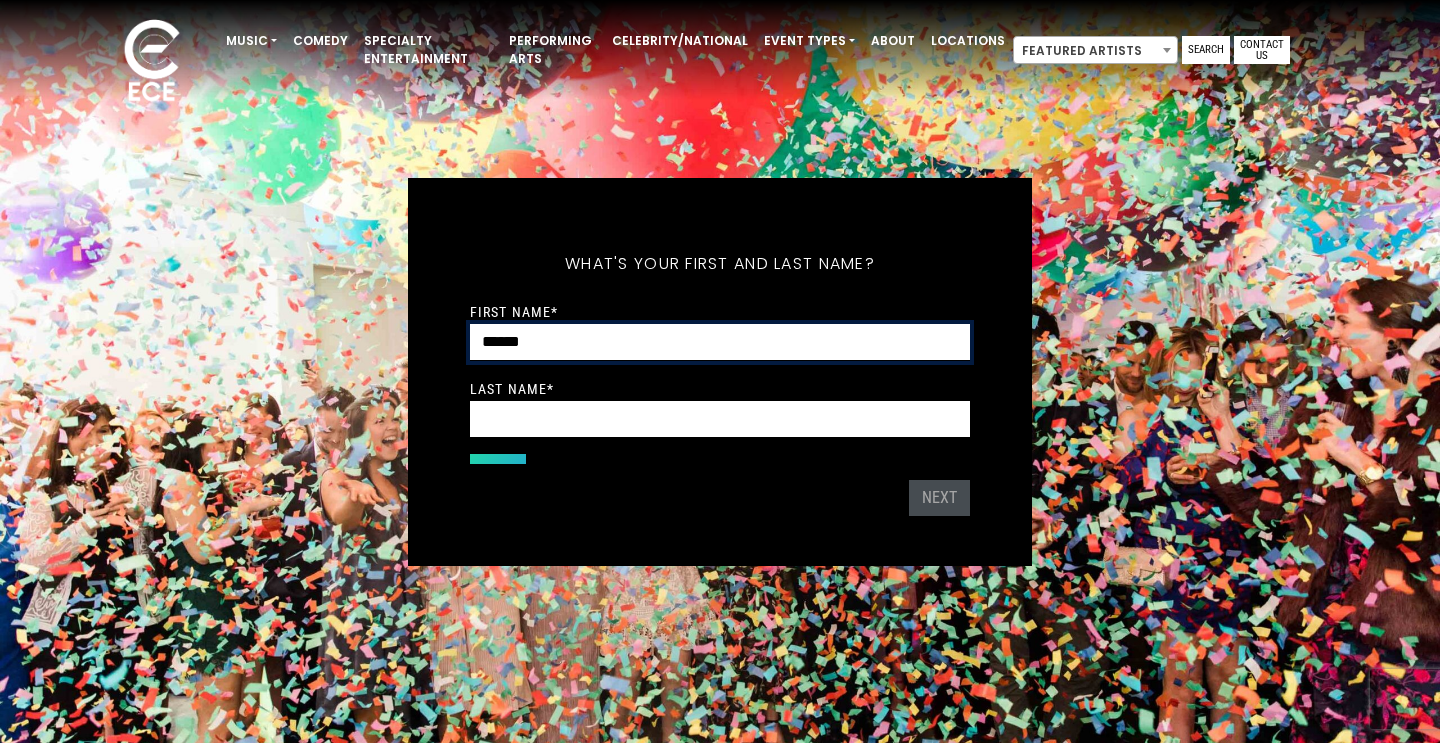 type on "*****" 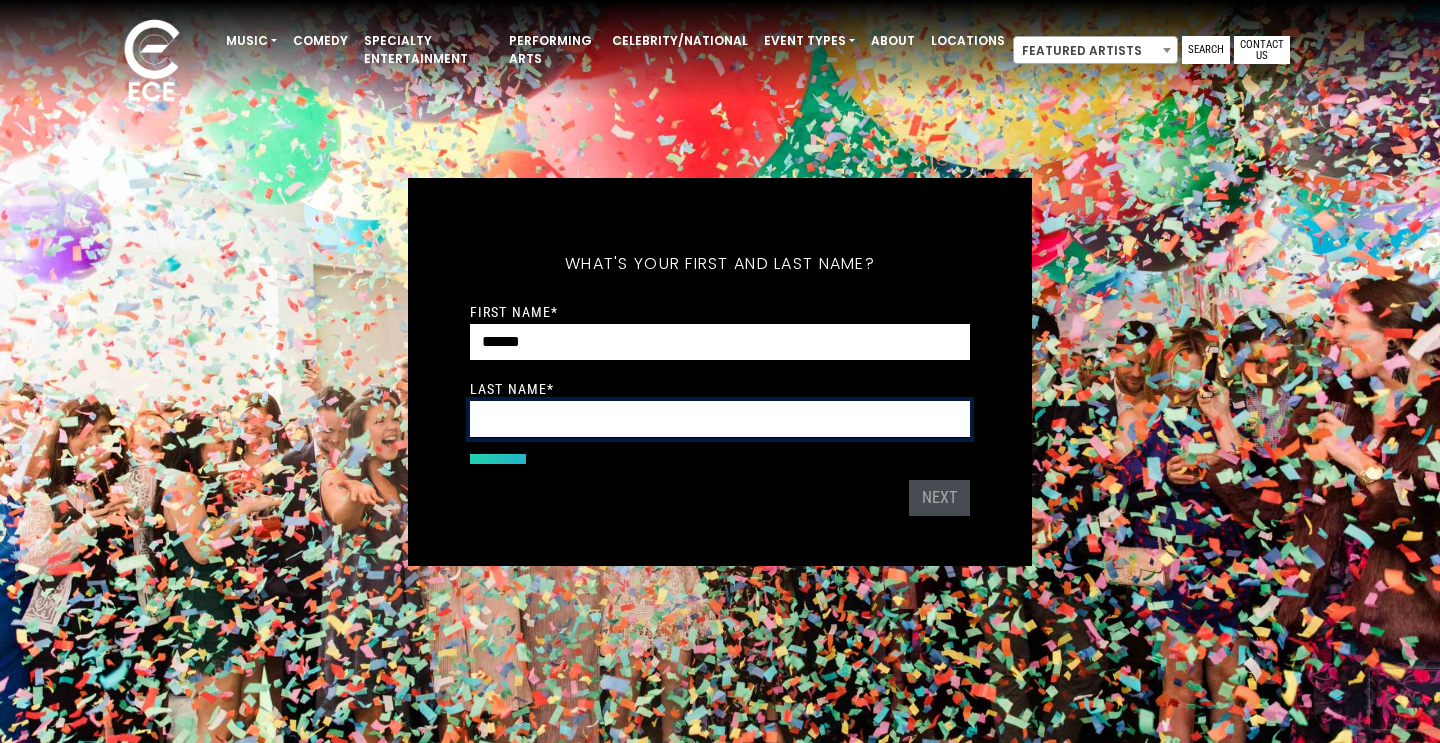 click on "Last Name *" at bounding box center [720, 419] 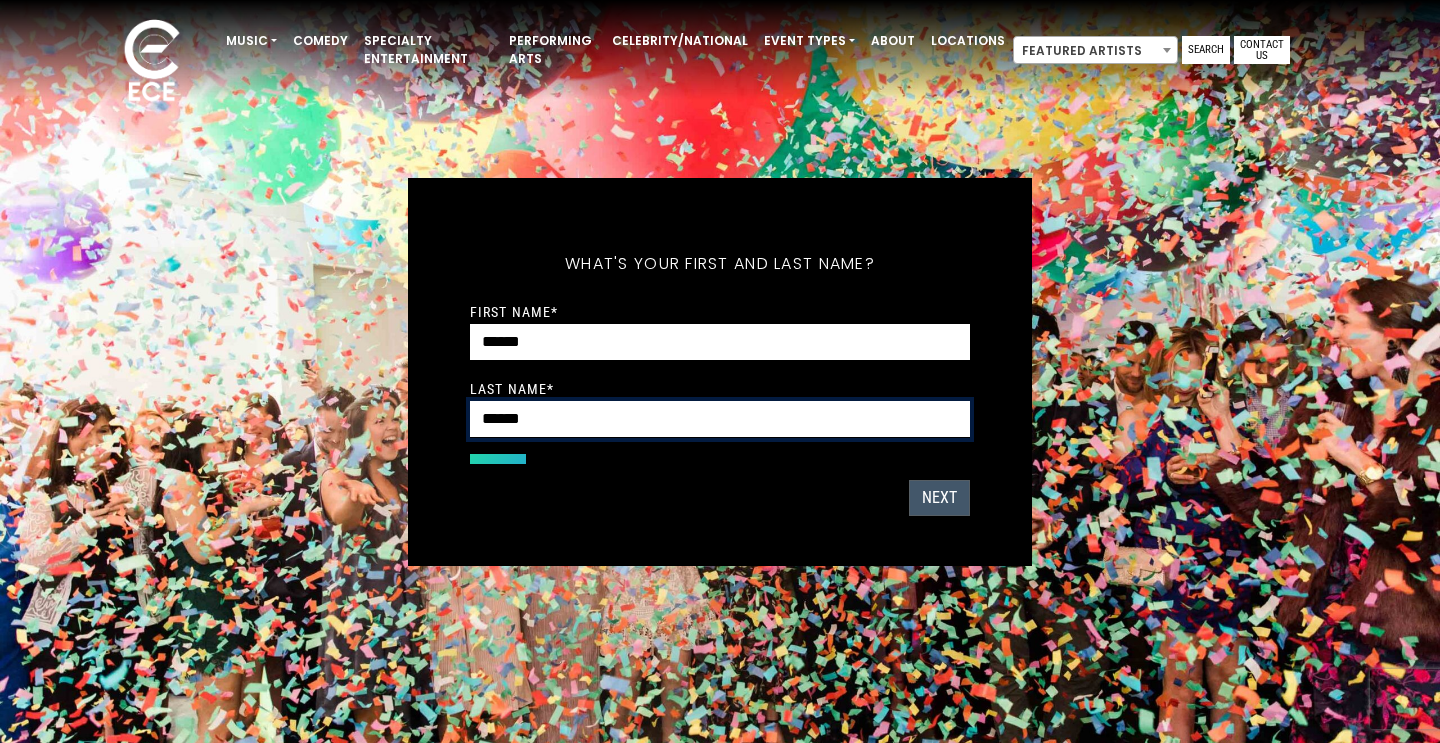 type on "******" 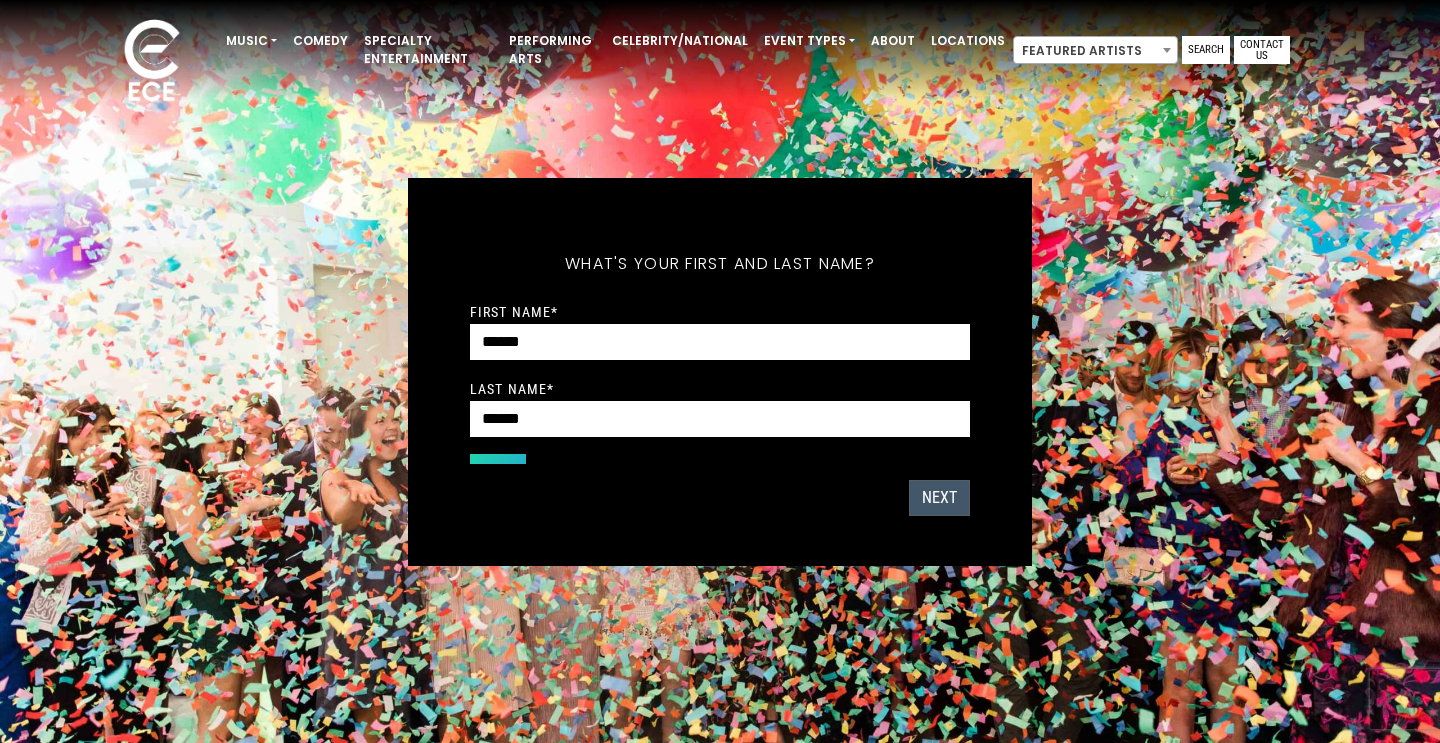 click on "Next" at bounding box center [939, 498] 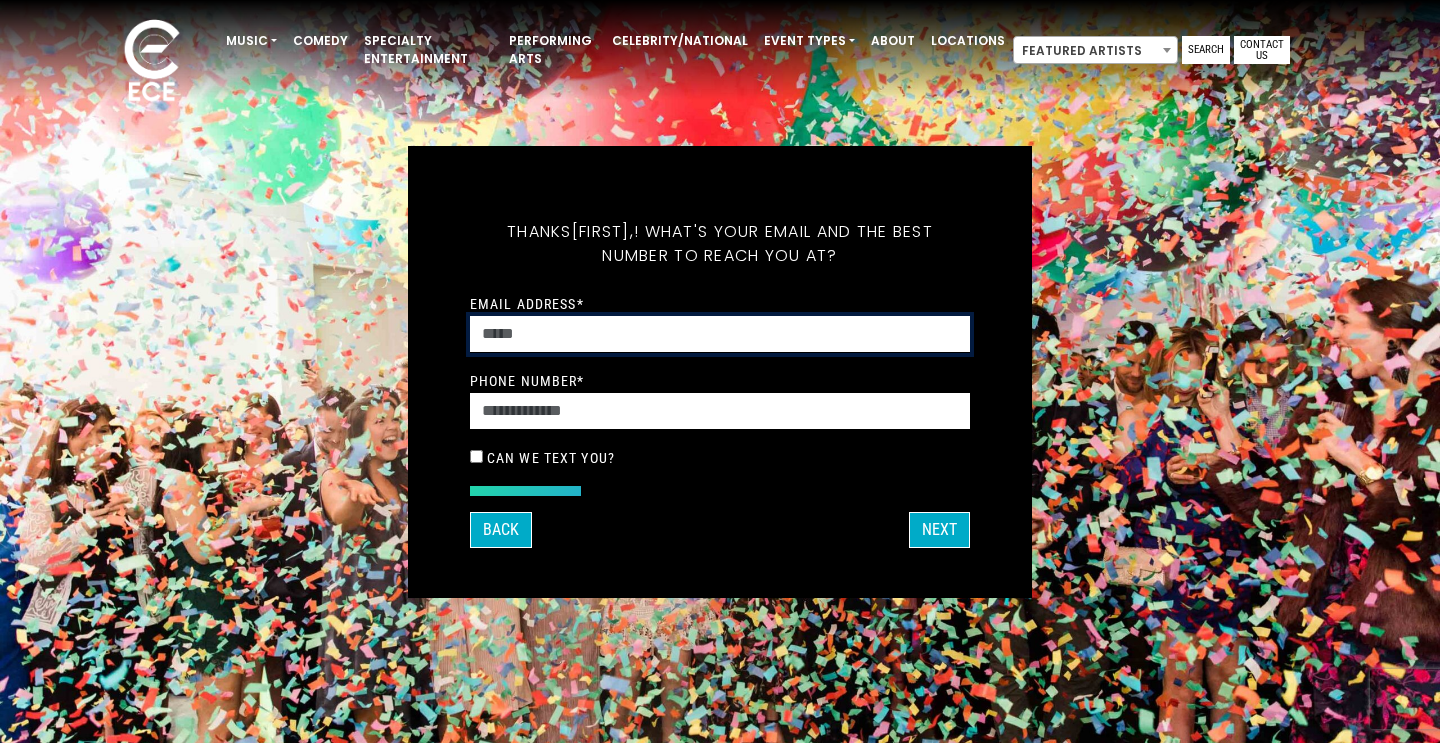 click on "Email Address *" at bounding box center (720, 334) 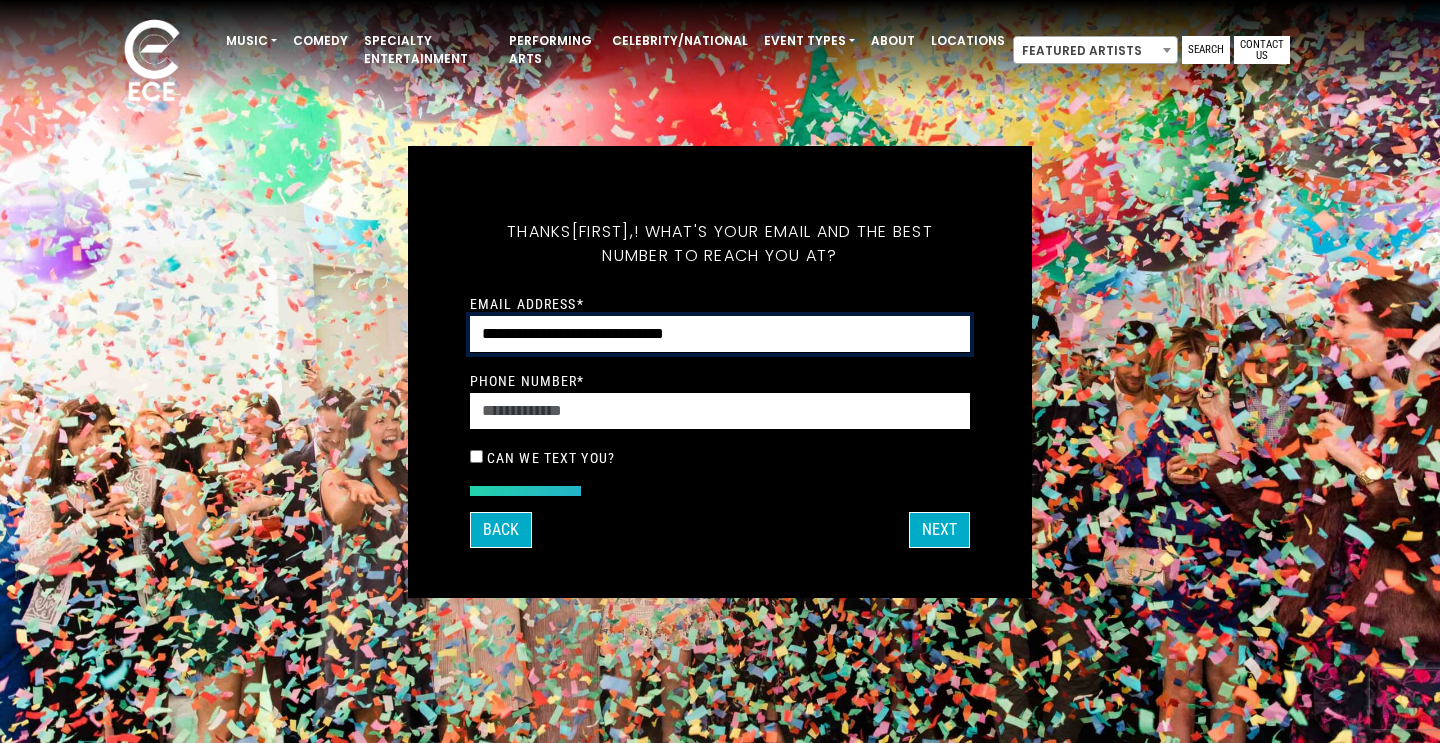 type on "**********" 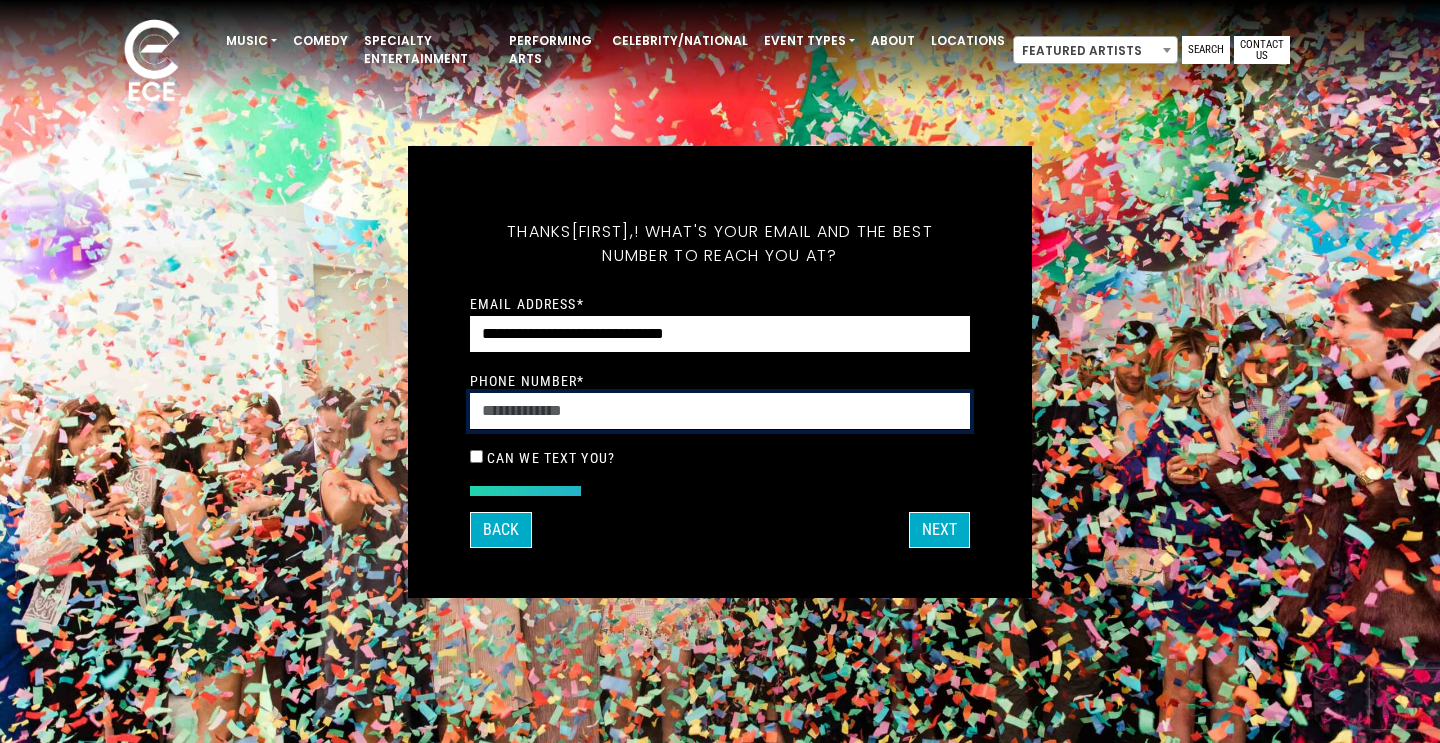 click on "Phone Number *" at bounding box center [720, 411] 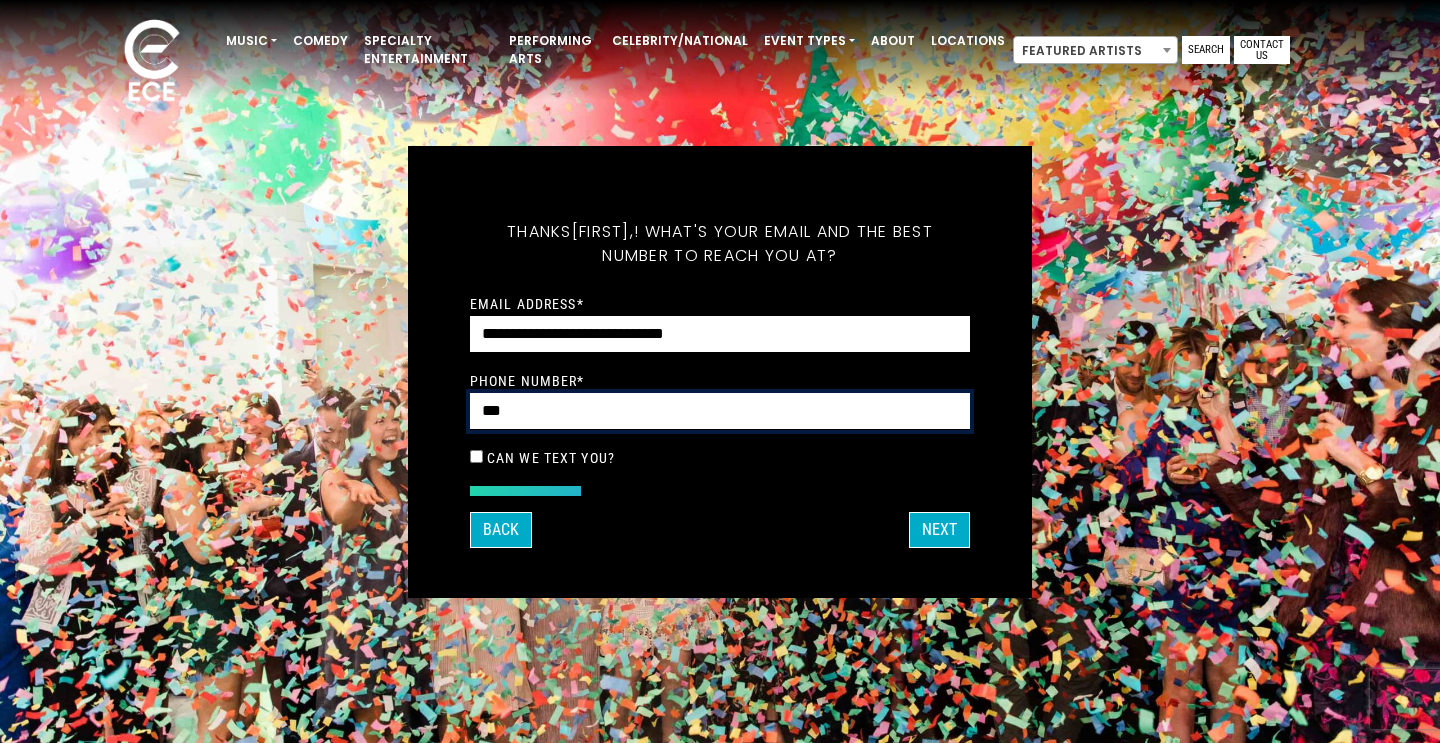 type on "**" 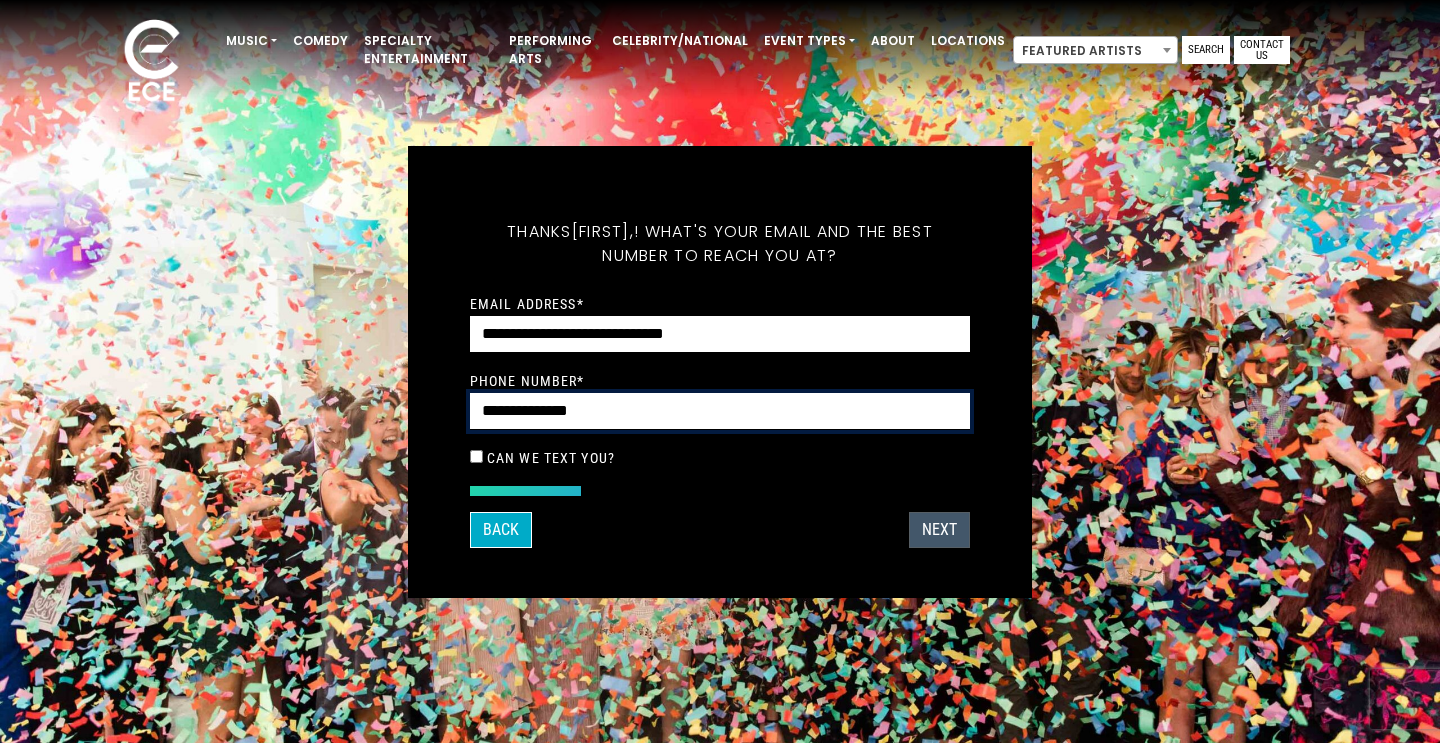 type on "**********" 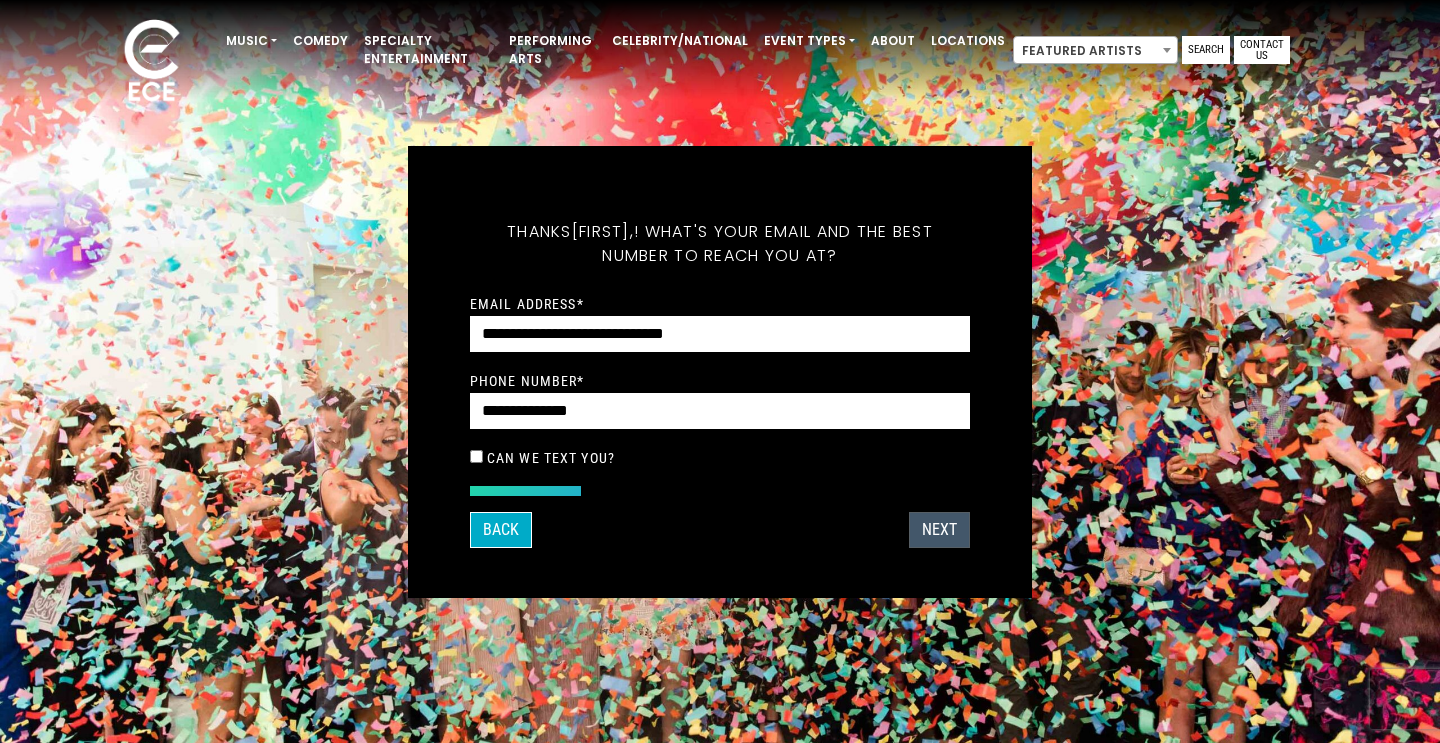 click on "Next" at bounding box center (939, 530) 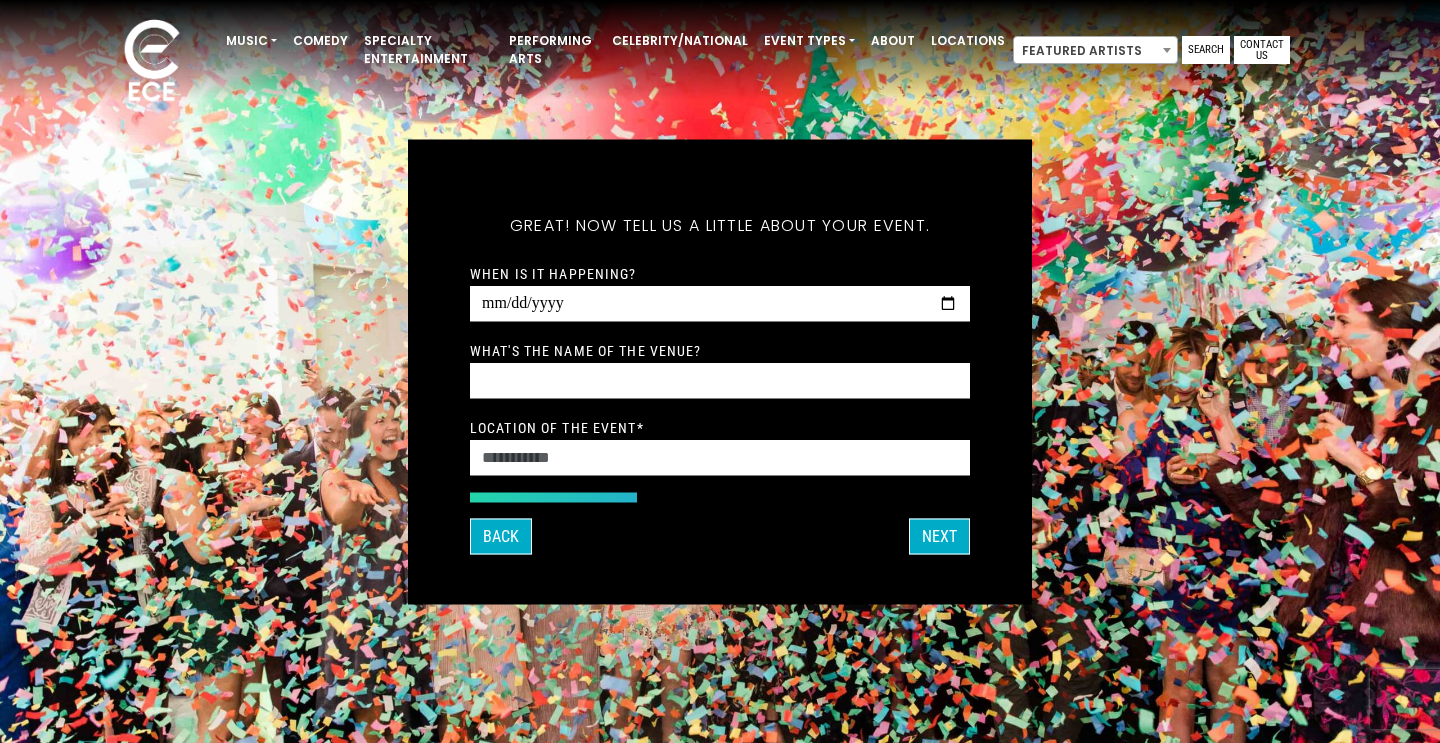 click on "When is it happening?
What's the name of the venue?
Location of the event *" at bounding box center [720, 368] 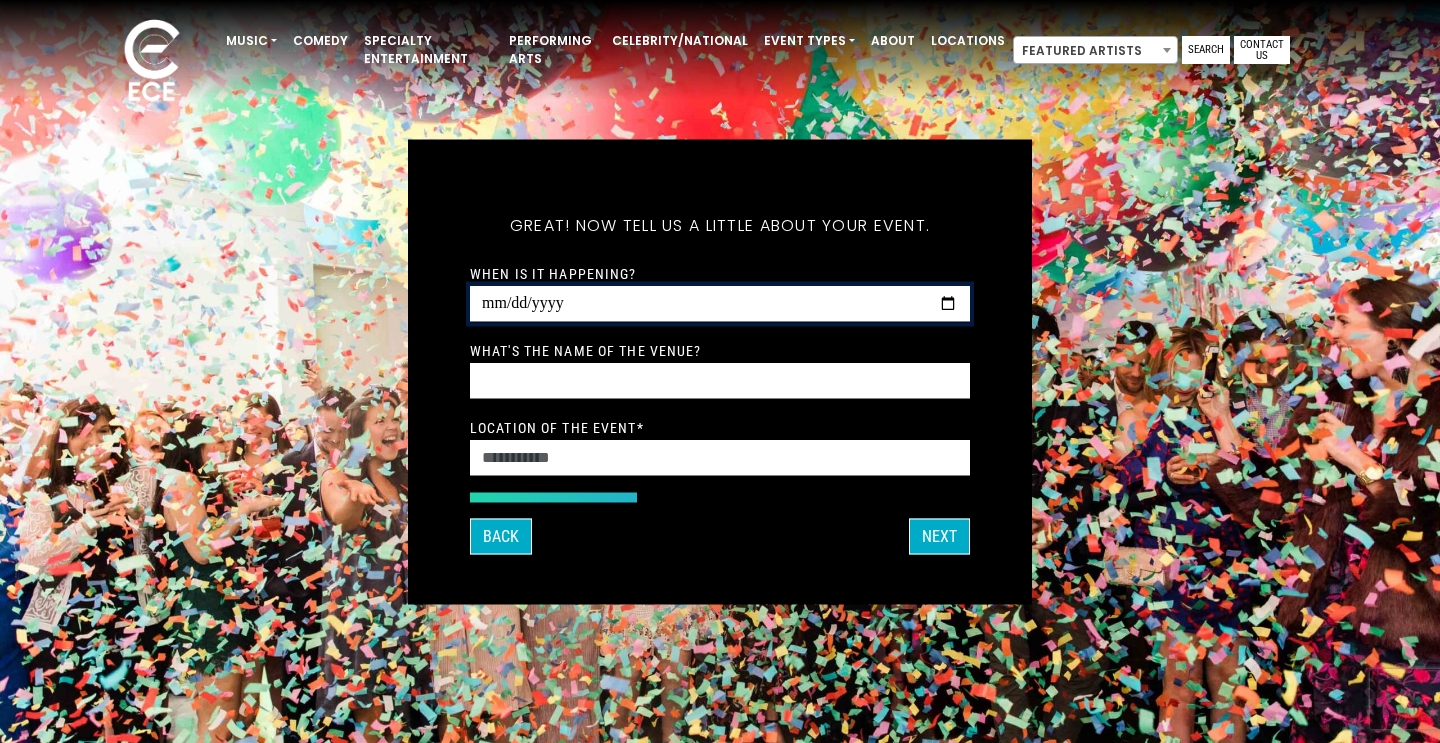 click on "When is it happening?" at bounding box center (720, 303) 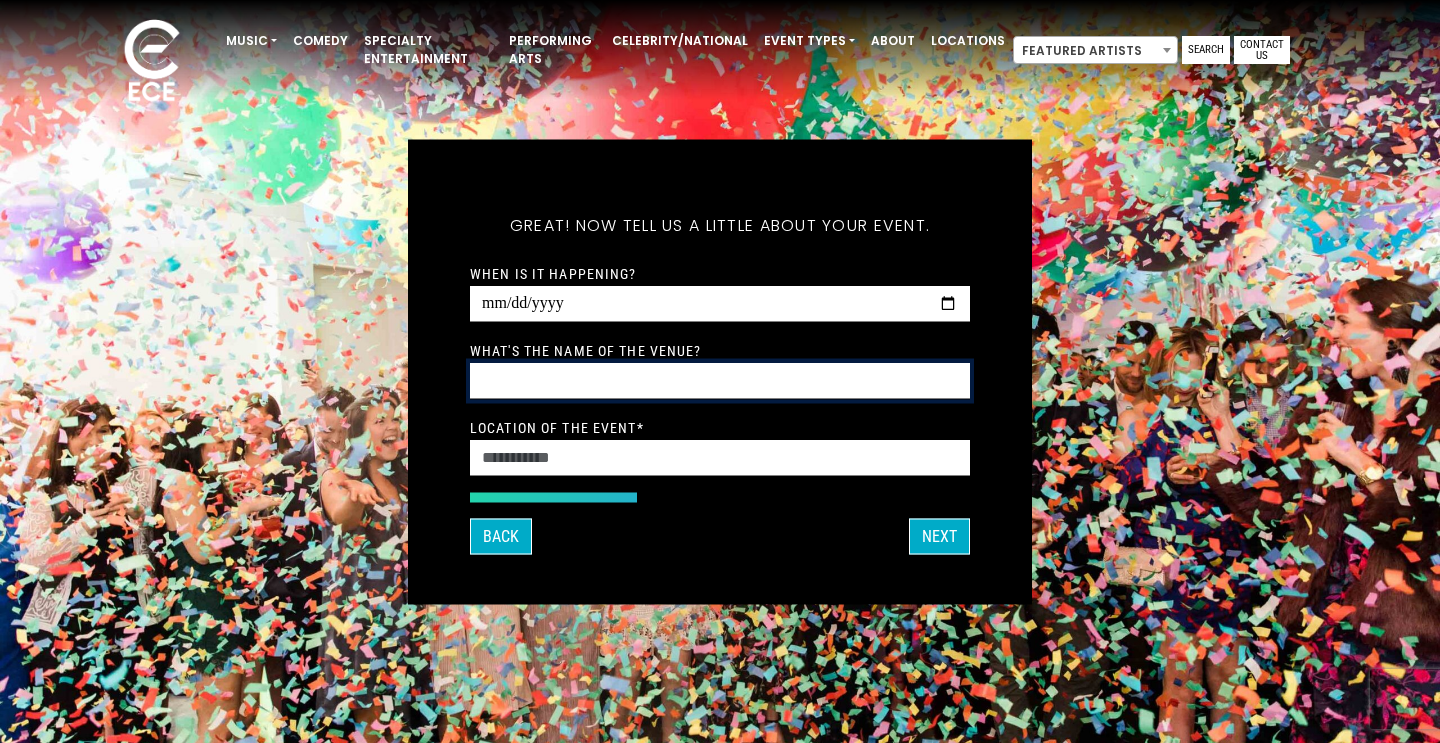 click on "What's the name of the venue?" at bounding box center (720, 380) 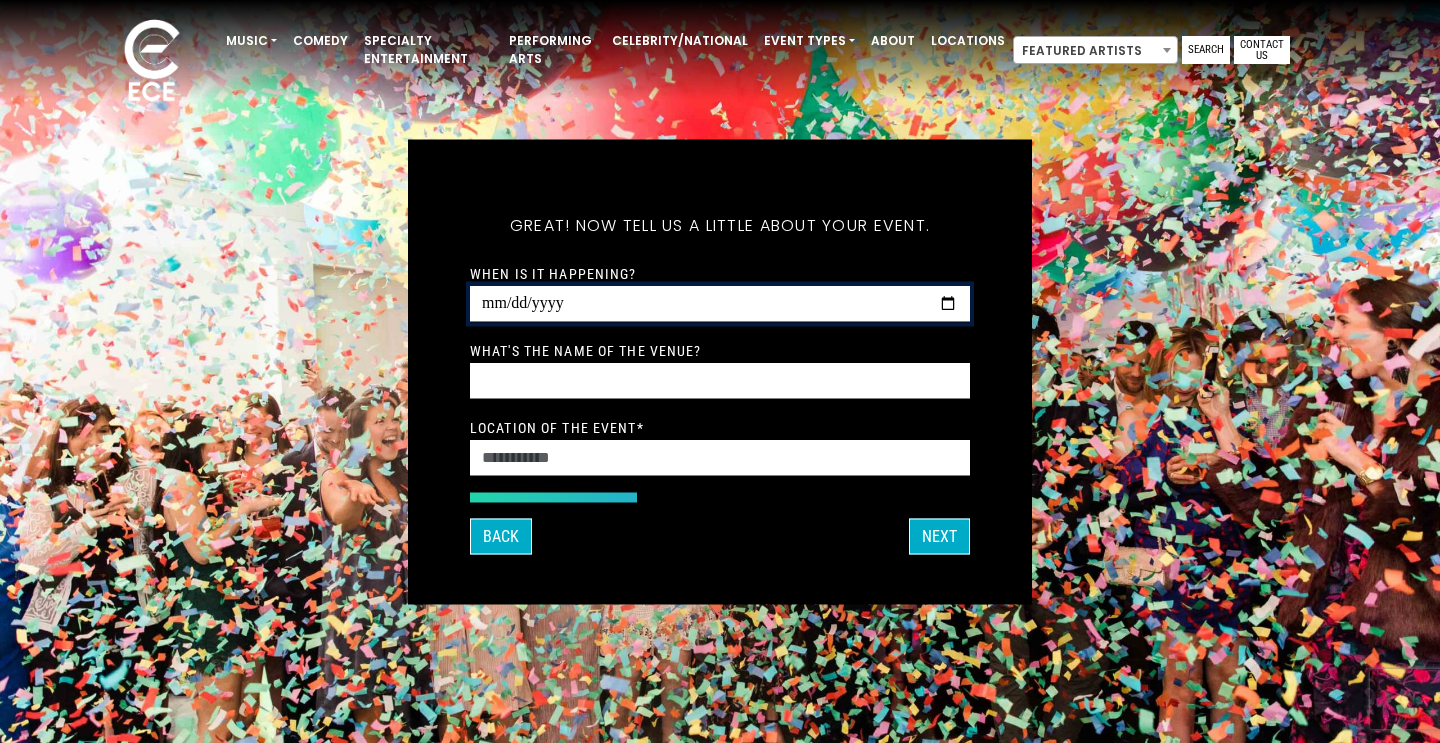 click on "**********" at bounding box center (720, 303) 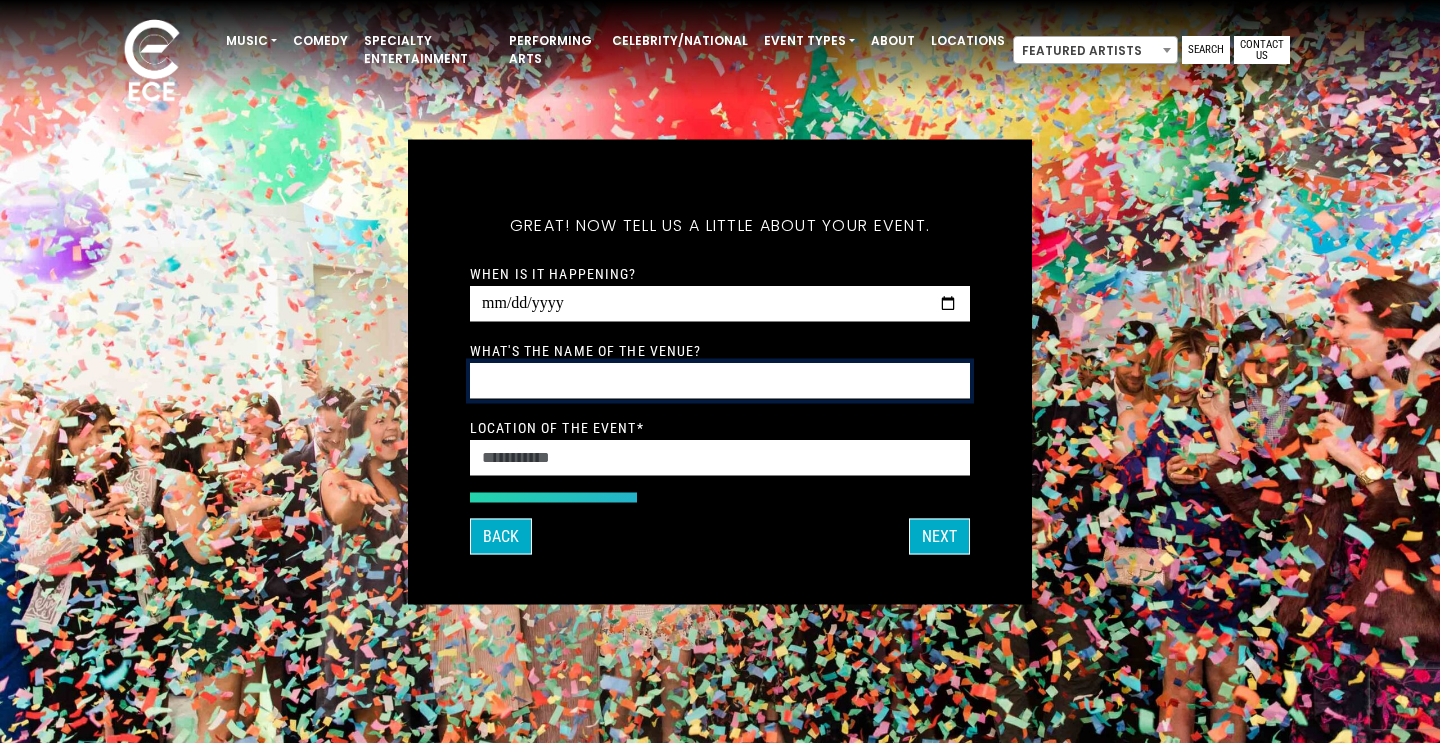 click on "What's the name of the venue?" at bounding box center (720, 380) 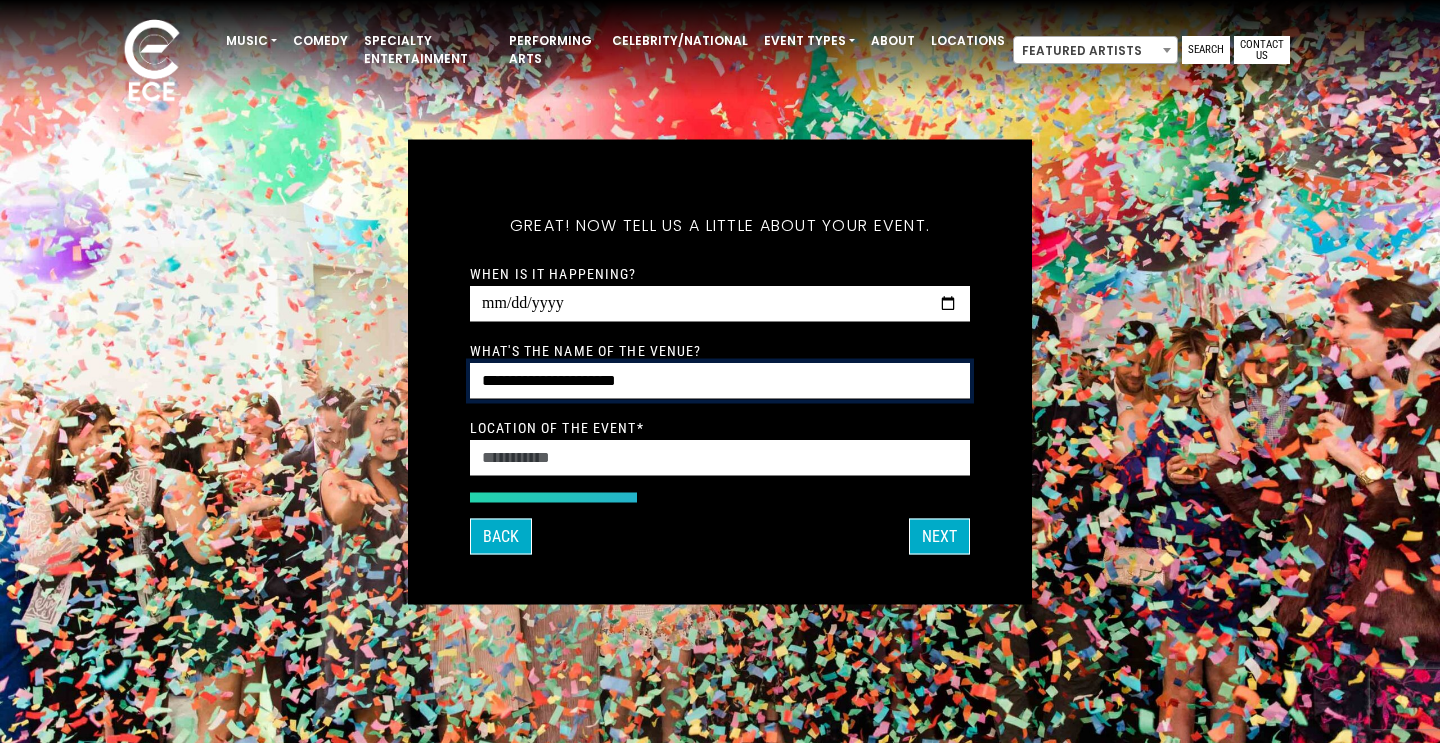 type on "**********" 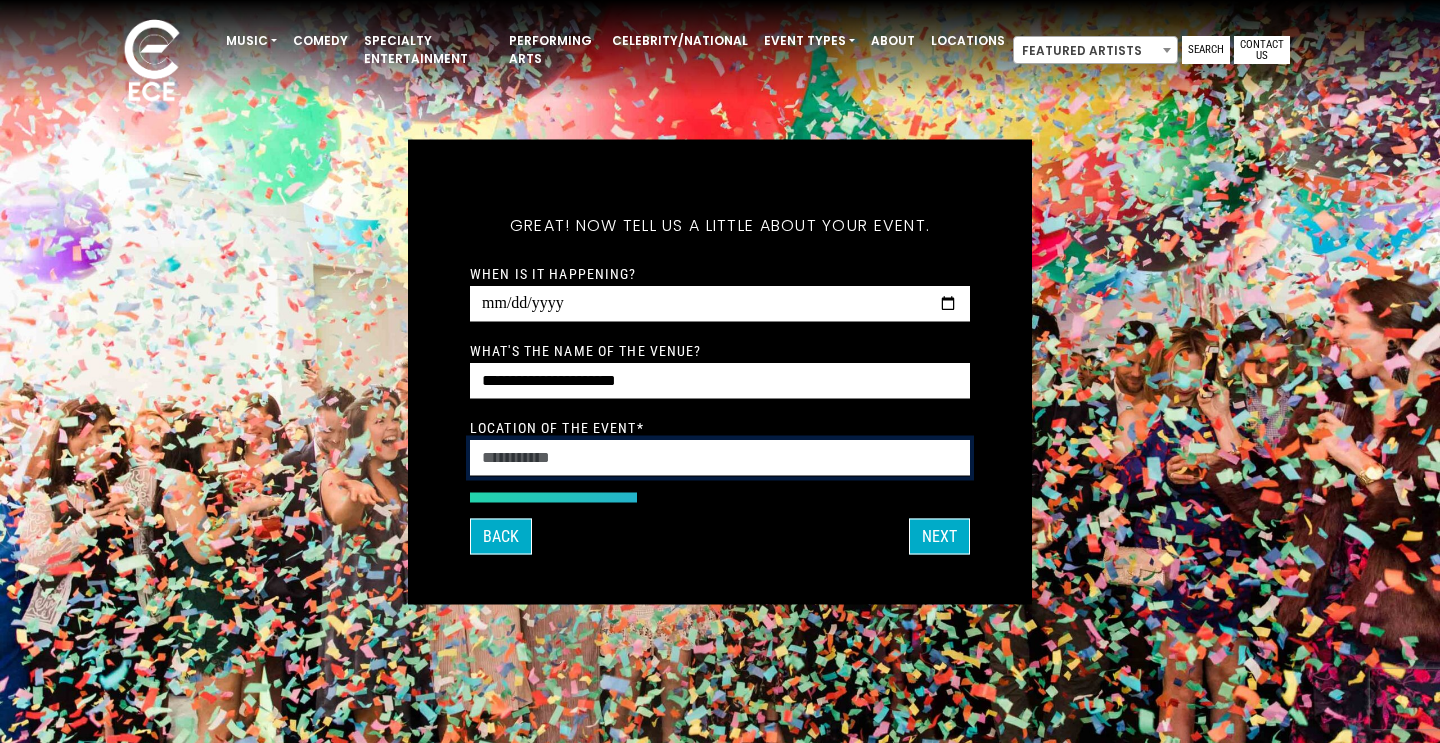 click on "Location of the event *" at bounding box center [720, 457] 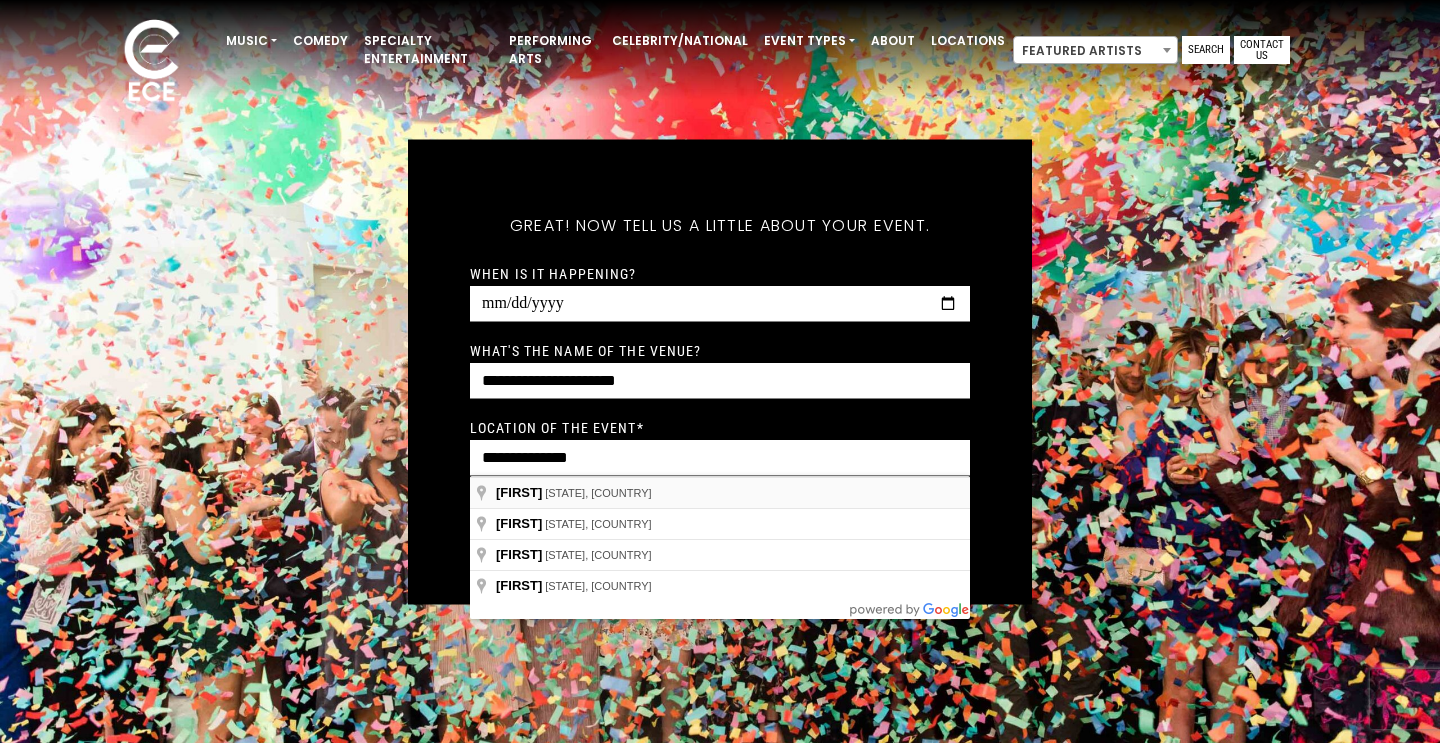 type on "**********" 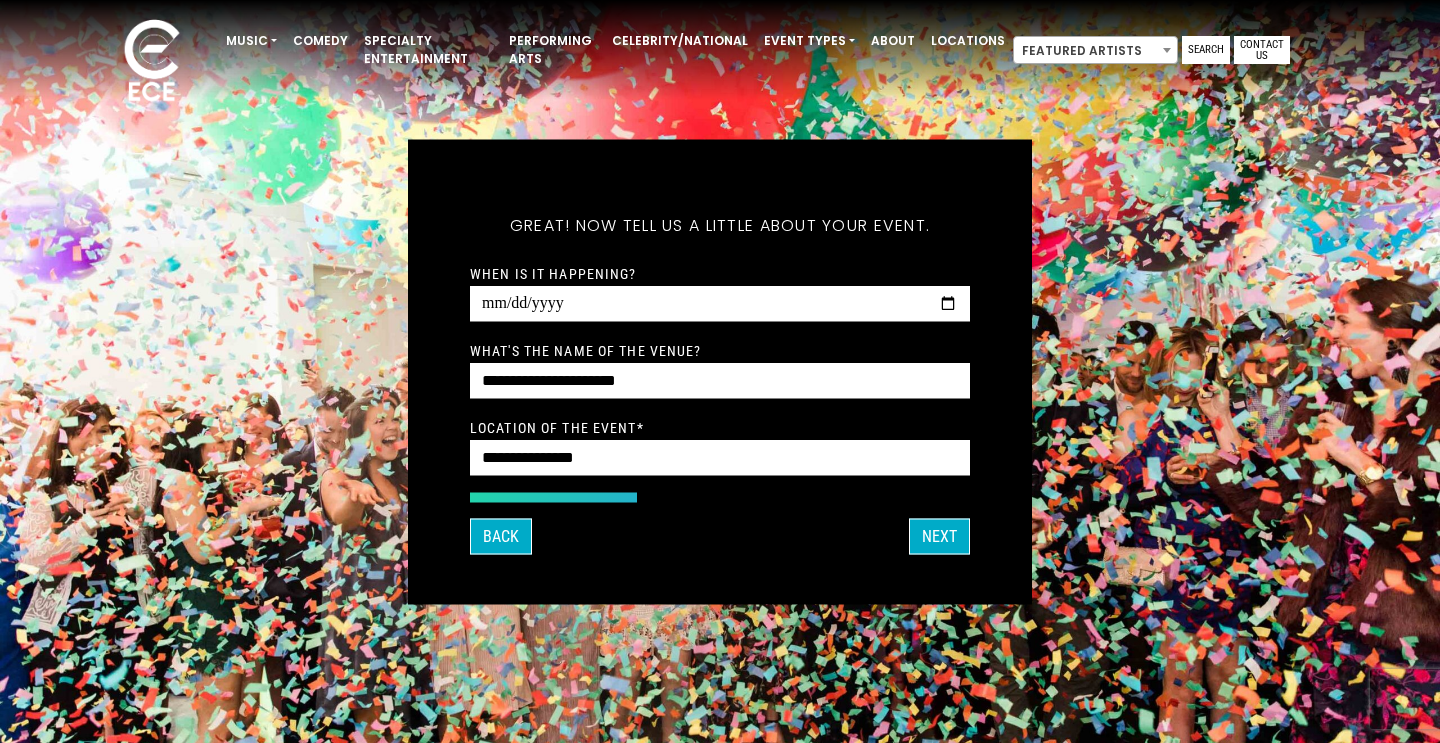click on "Back
Next" at bounding box center (720, 536) 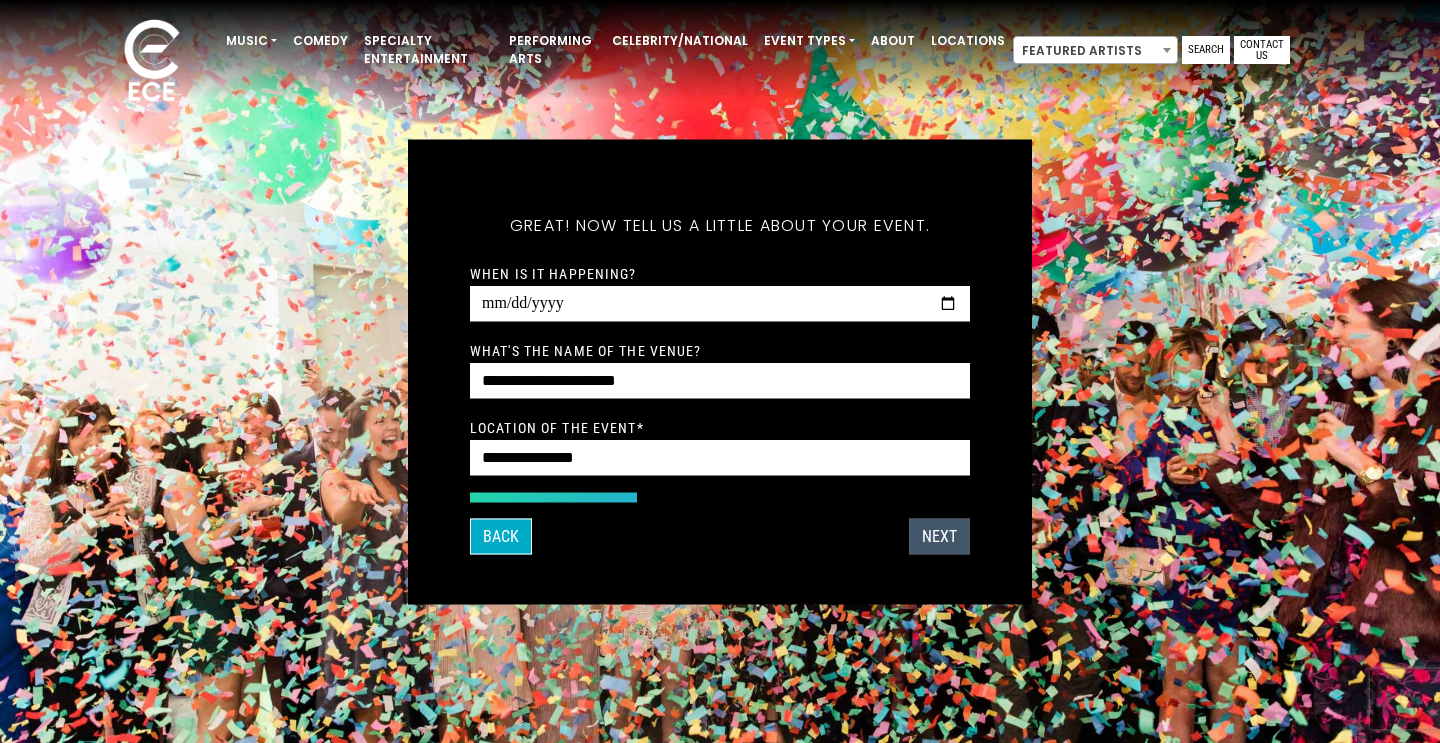 click on "Next" at bounding box center (939, 536) 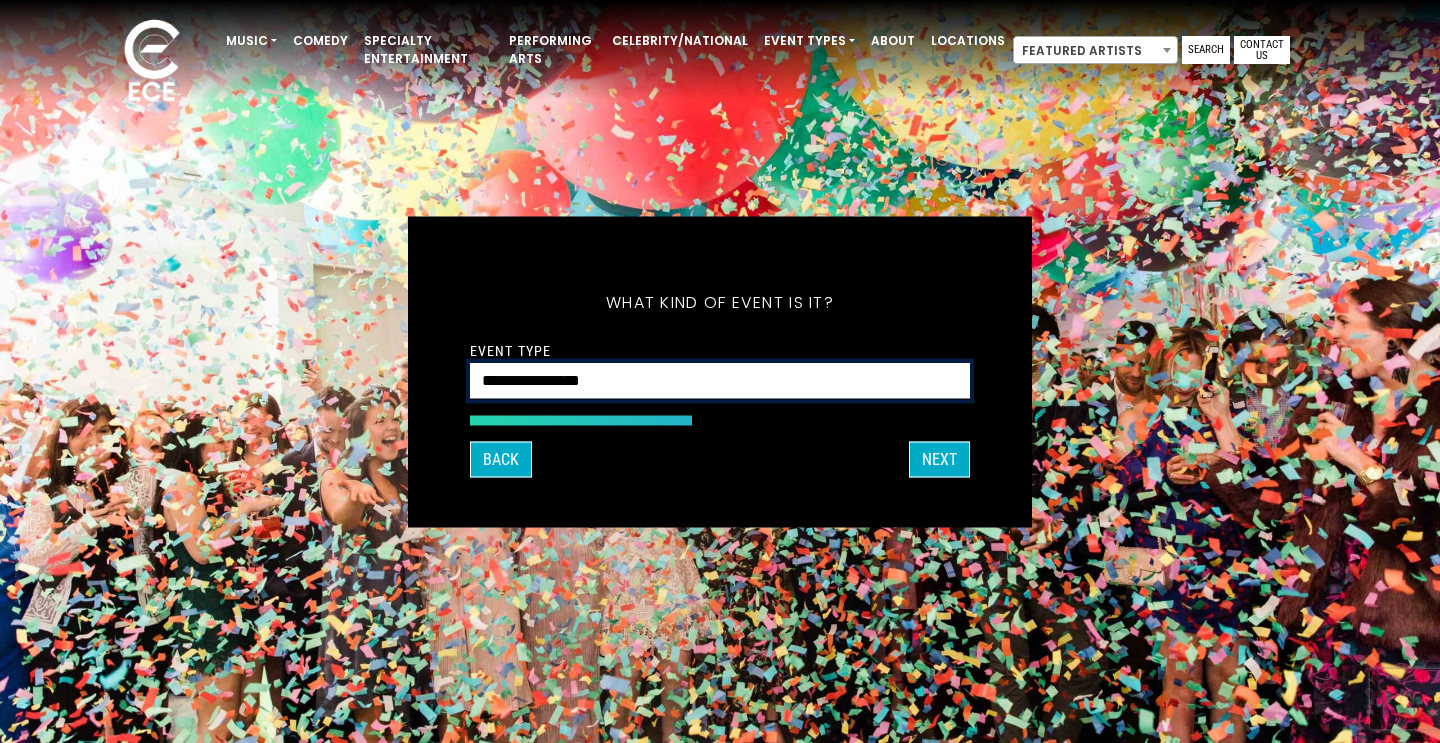 click on "**********" at bounding box center [720, 380] 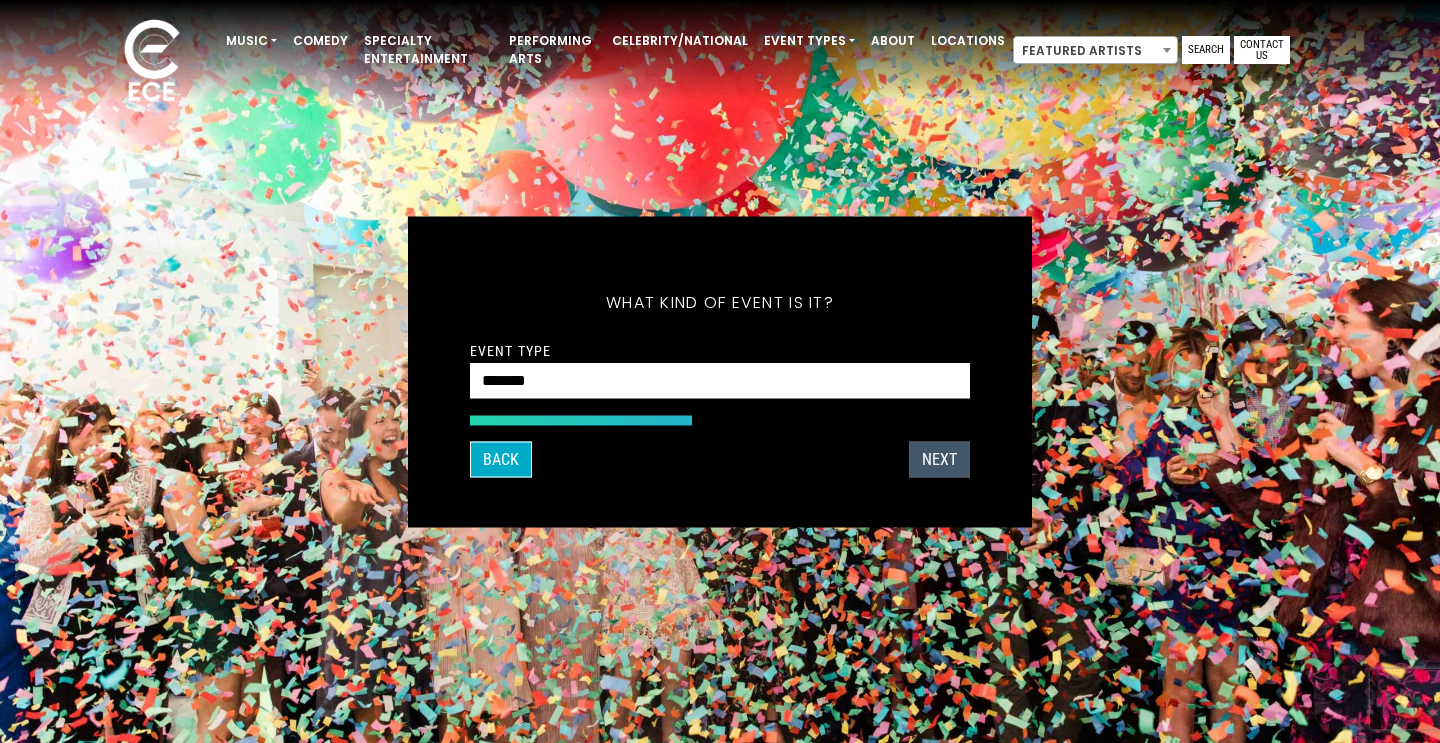 click on "Next" at bounding box center (939, 459) 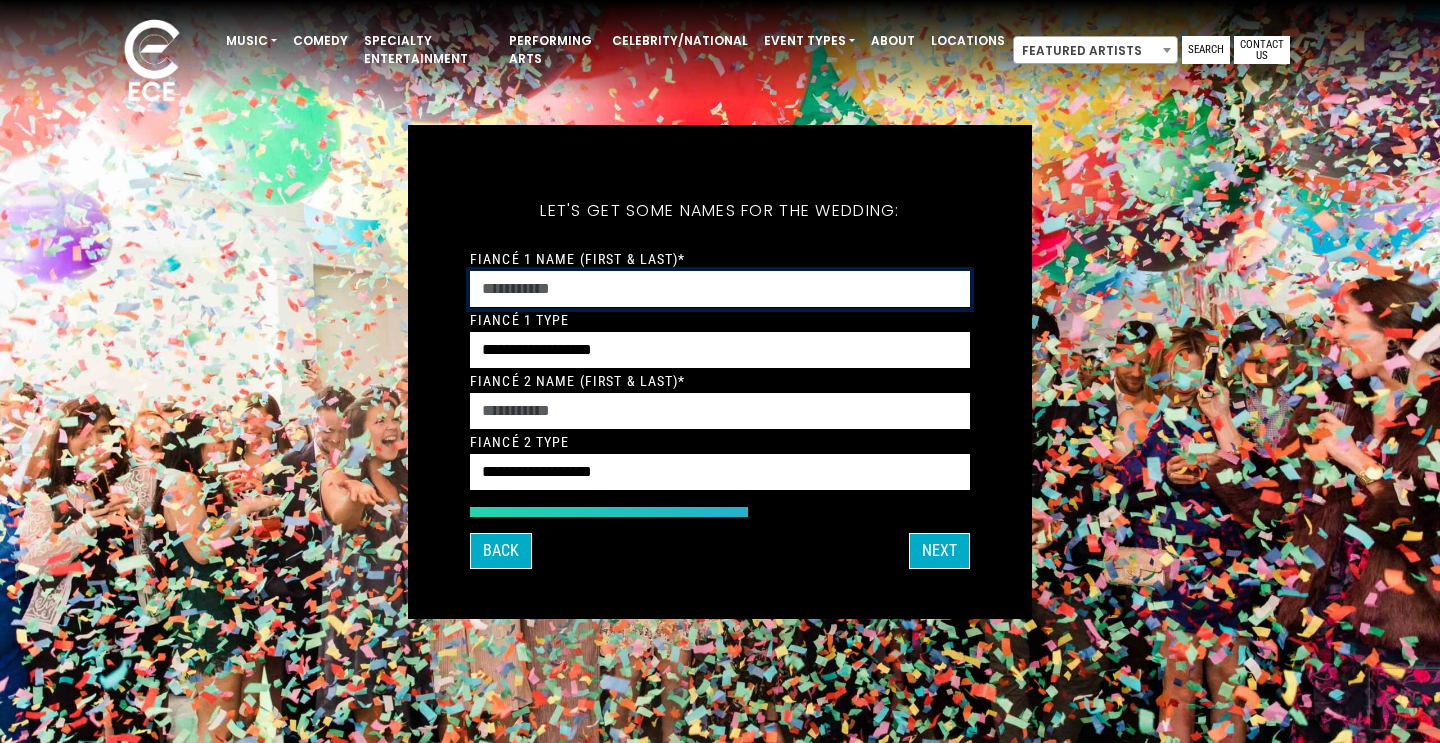 click on "Fiancé 1 Name (First & Last)*" at bounding box center [720, 289] 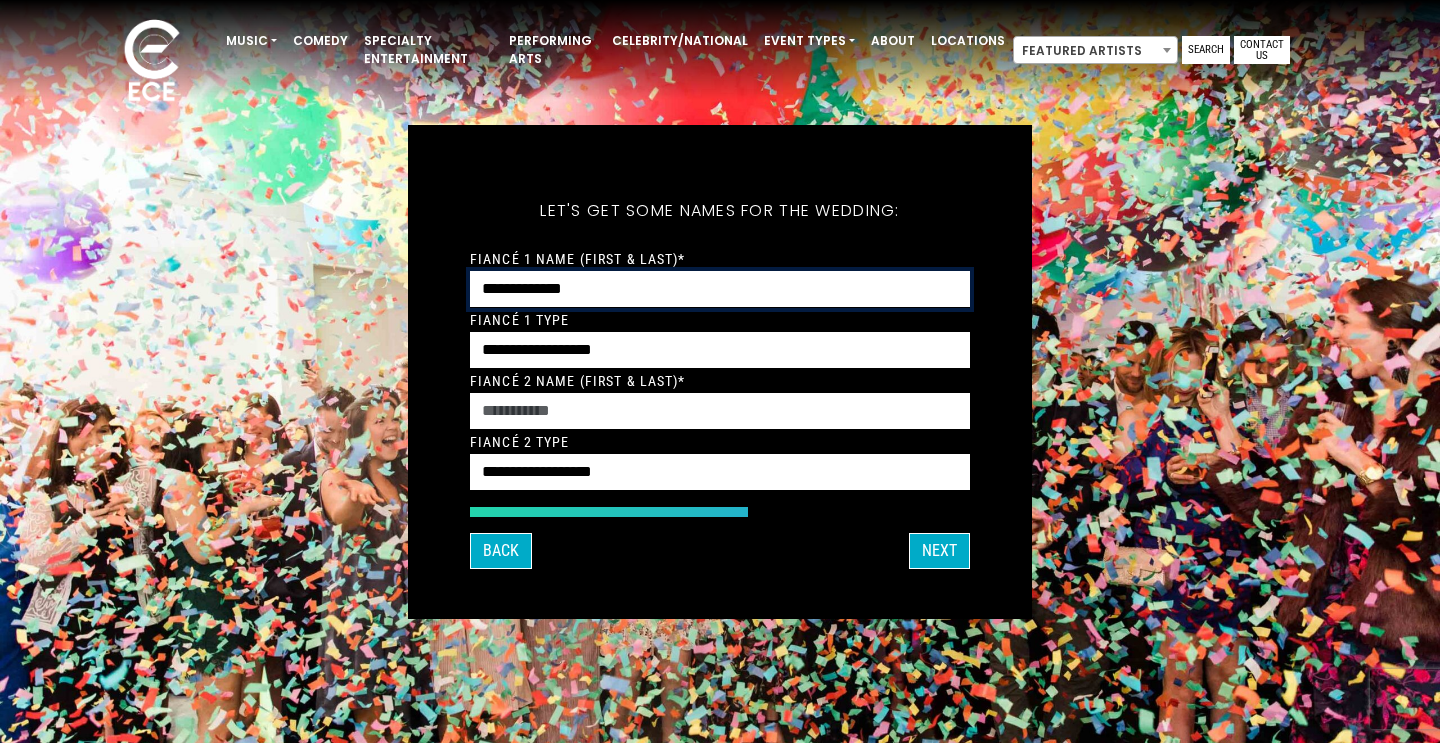 type on "**********" 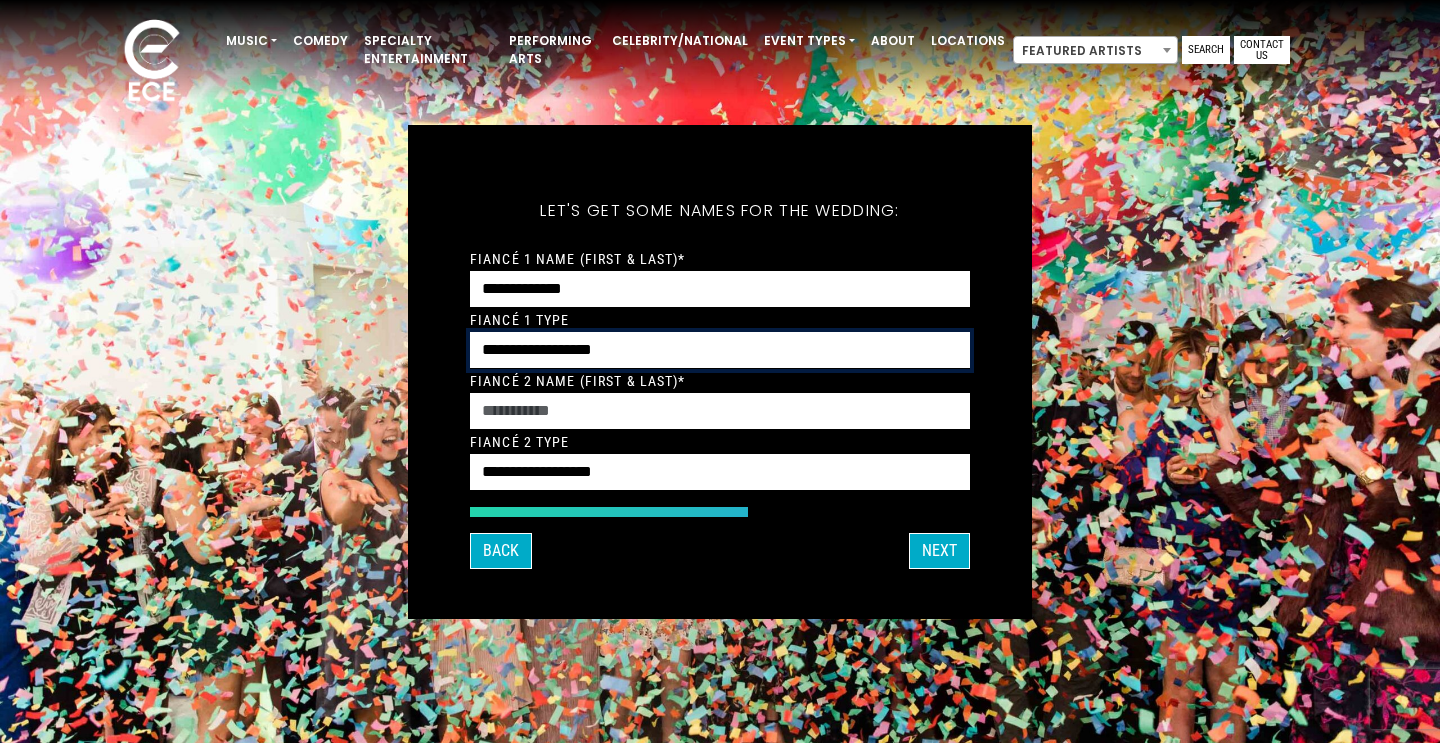 click on "**********" at bounding box center [720, 350] 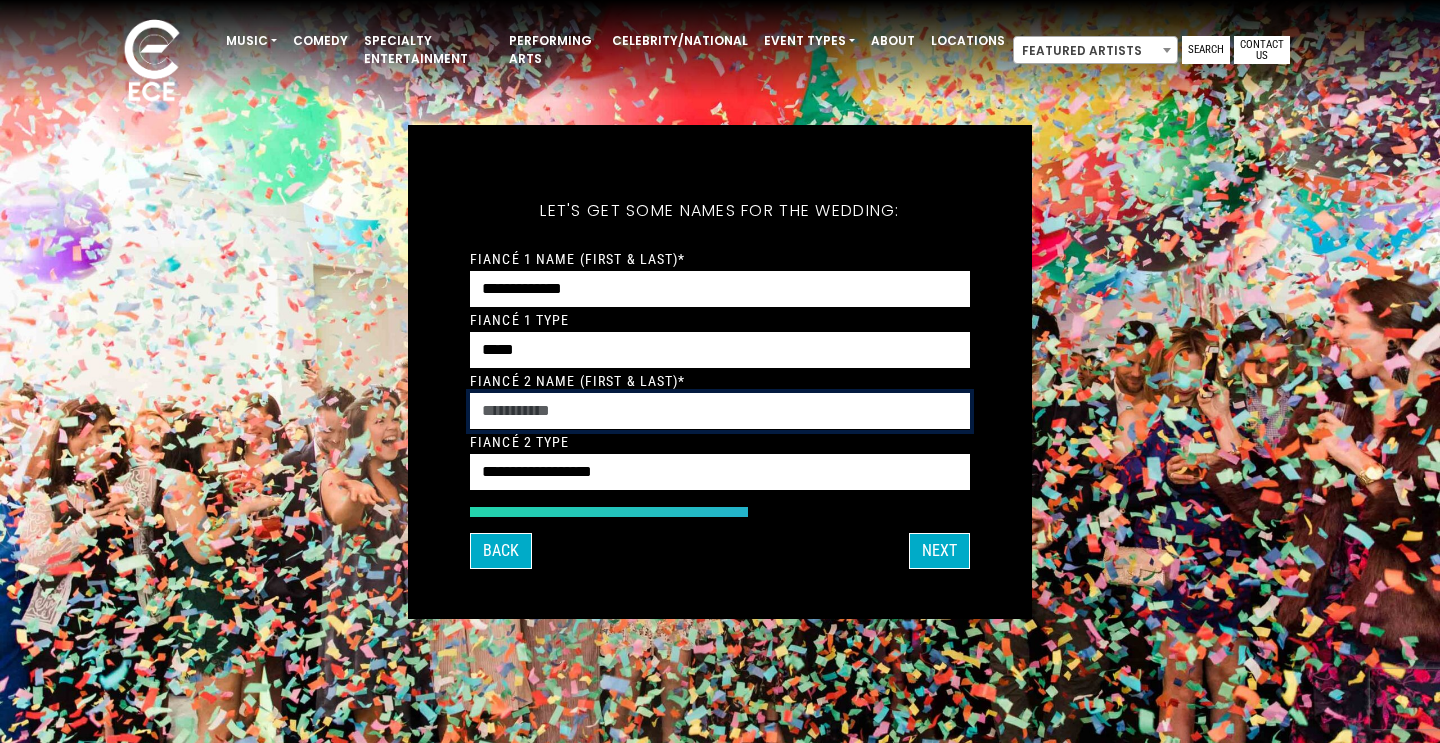 click on "Fiancé 2 Name (First & Last)*" at bounding box center [720, 411] 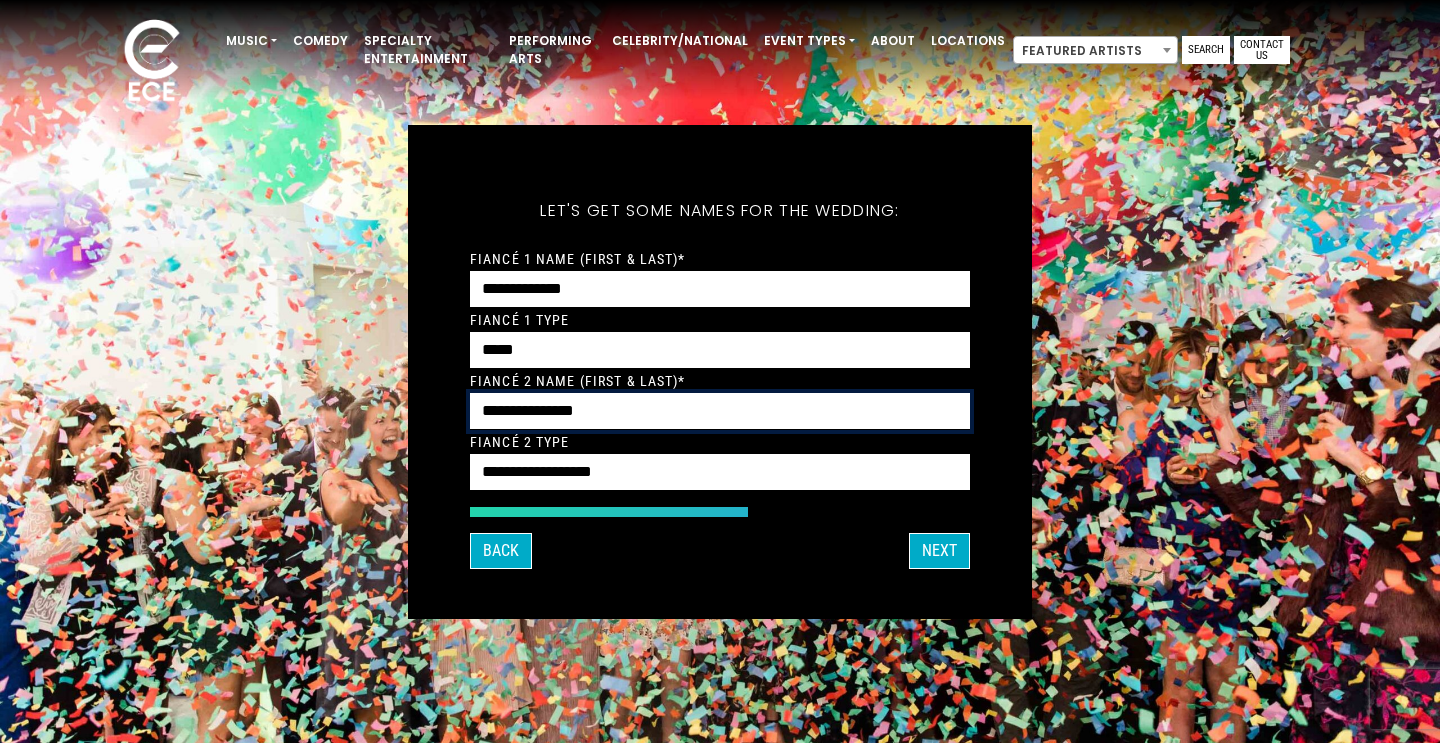 type on "**********" 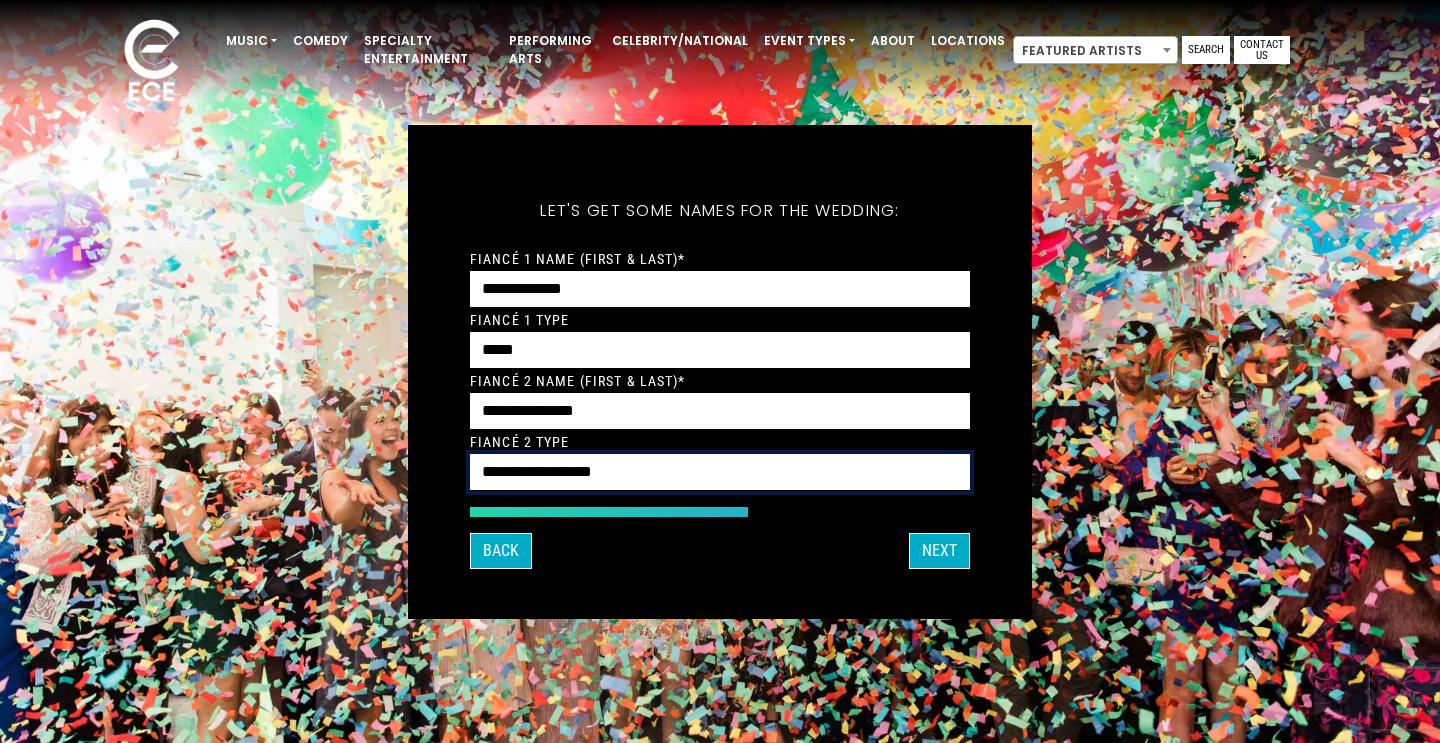 click on "**********" at bounding box center (720, 472) 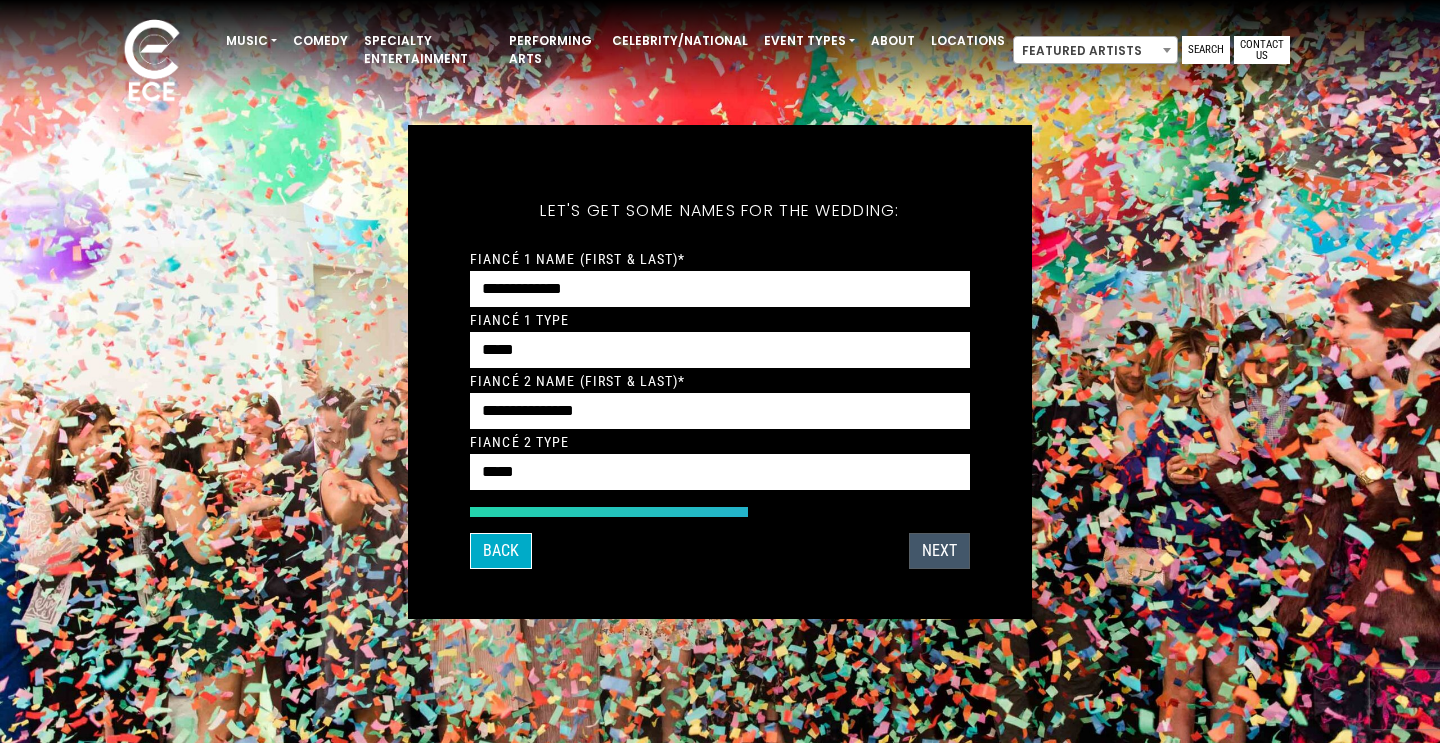click on "Next" at bounding box center (939, 551) 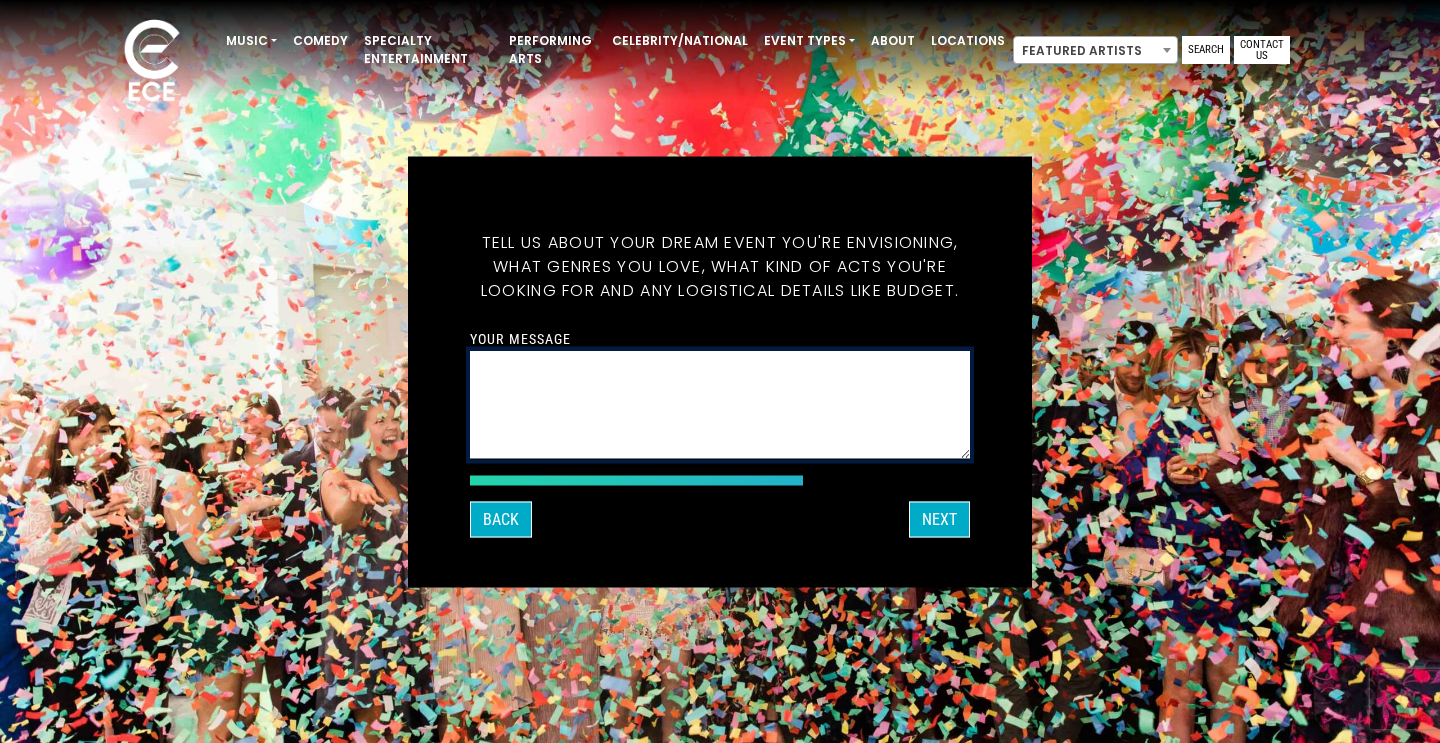 click on "Your message" at bounding box center [720, 404] 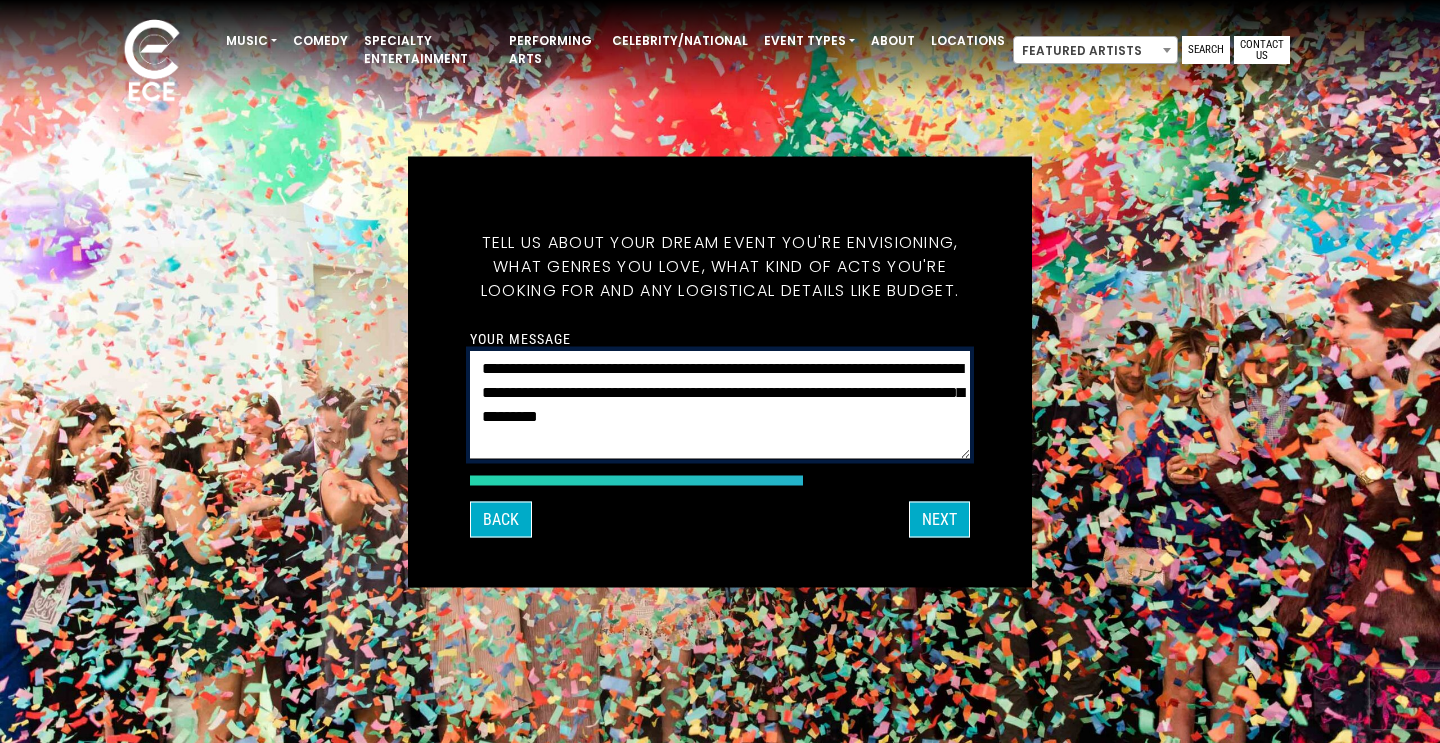 click on "**********" at bounding box center (720, 404) 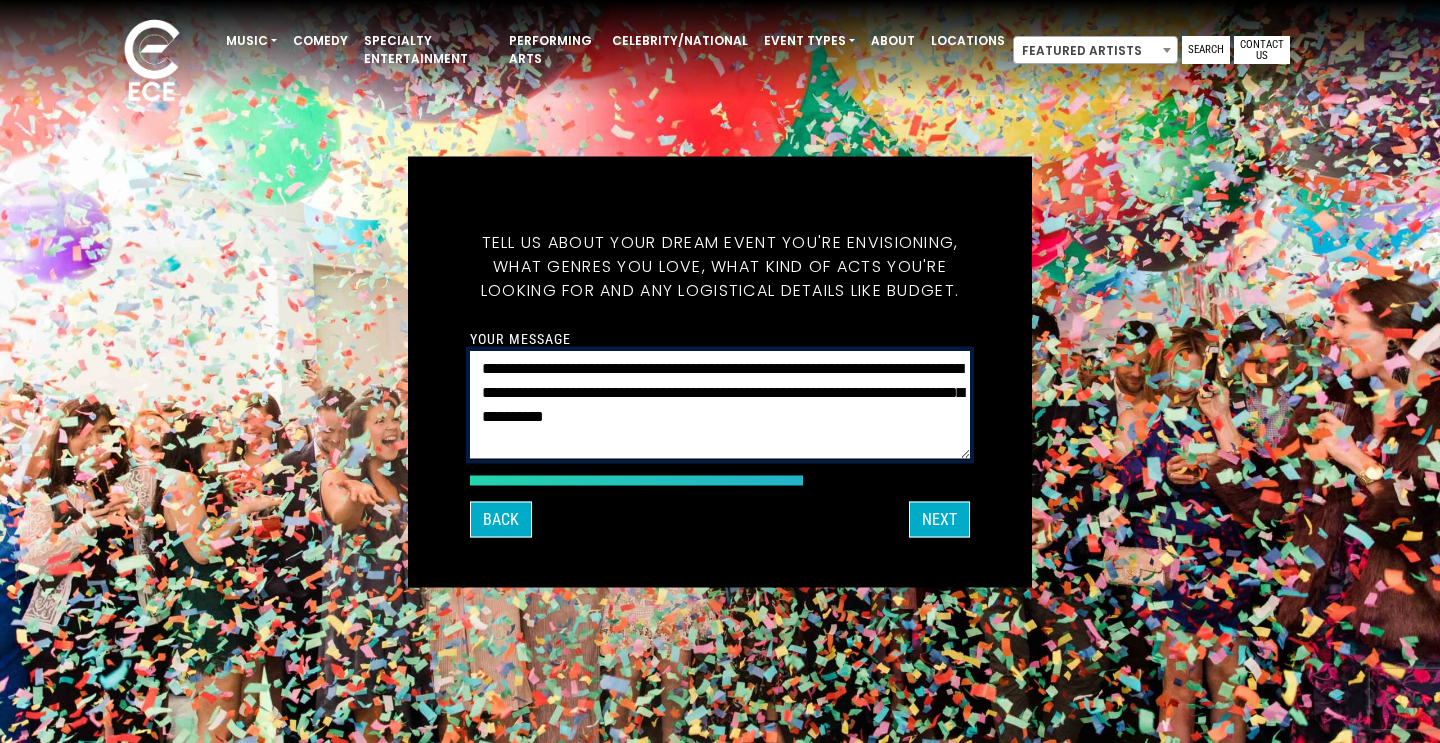 click on "**********" at bounding box center (720, 404) 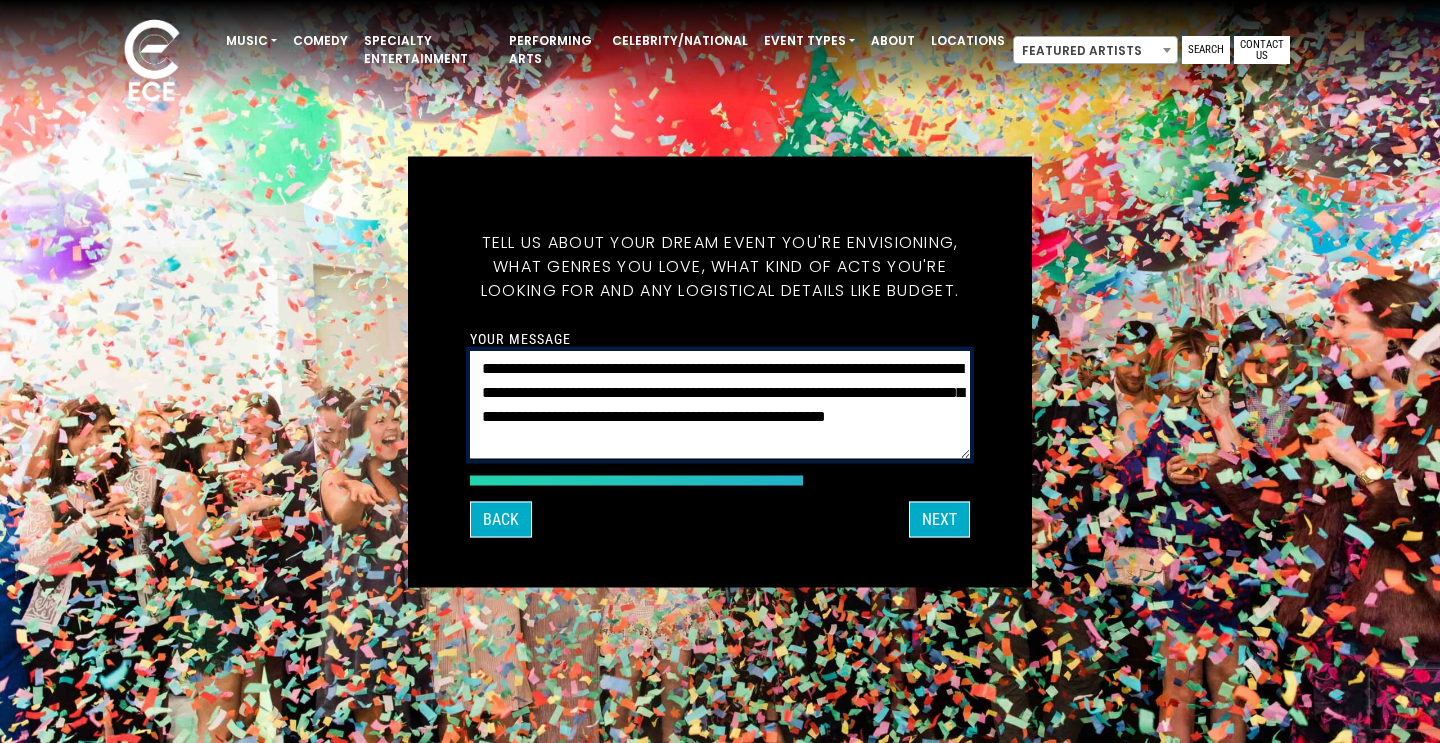 type on "**********" 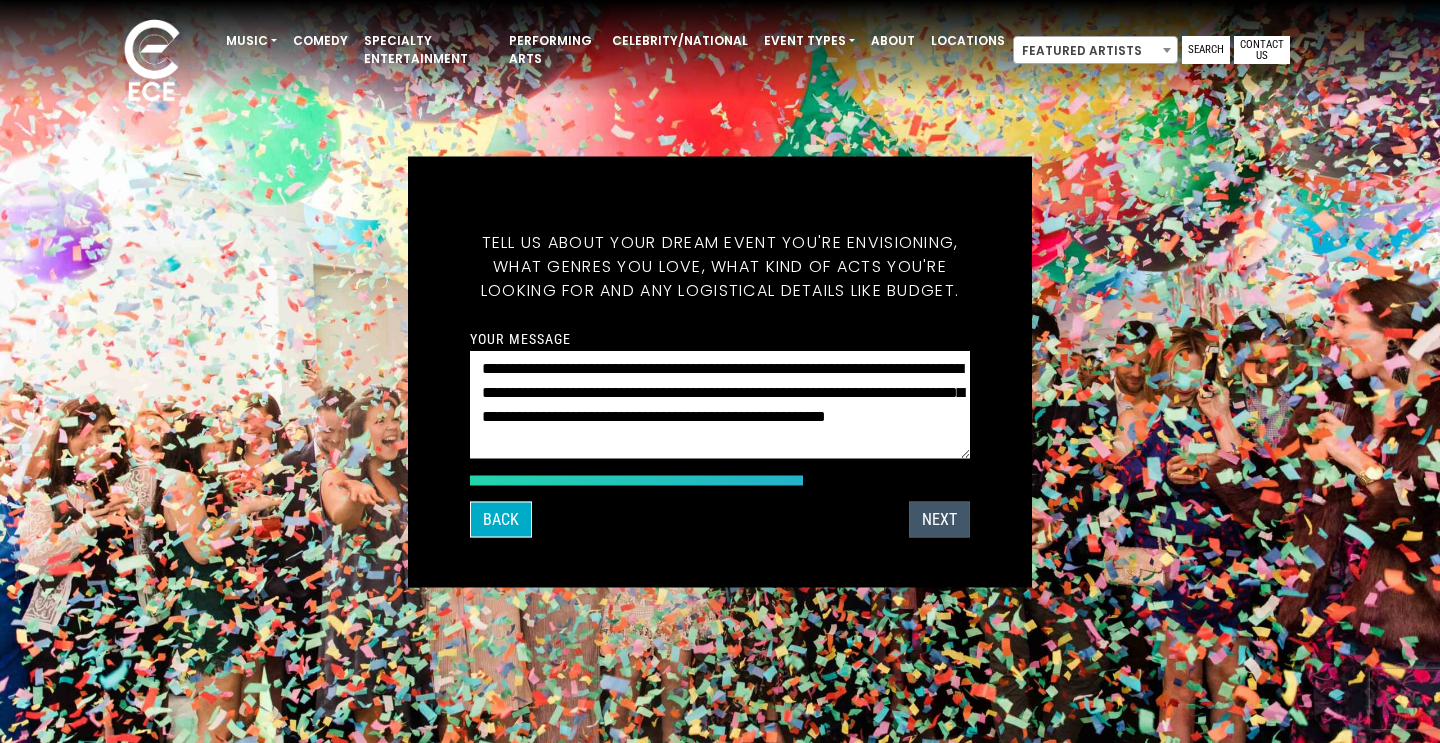 click on "Next" at bounding box center [939, 519] 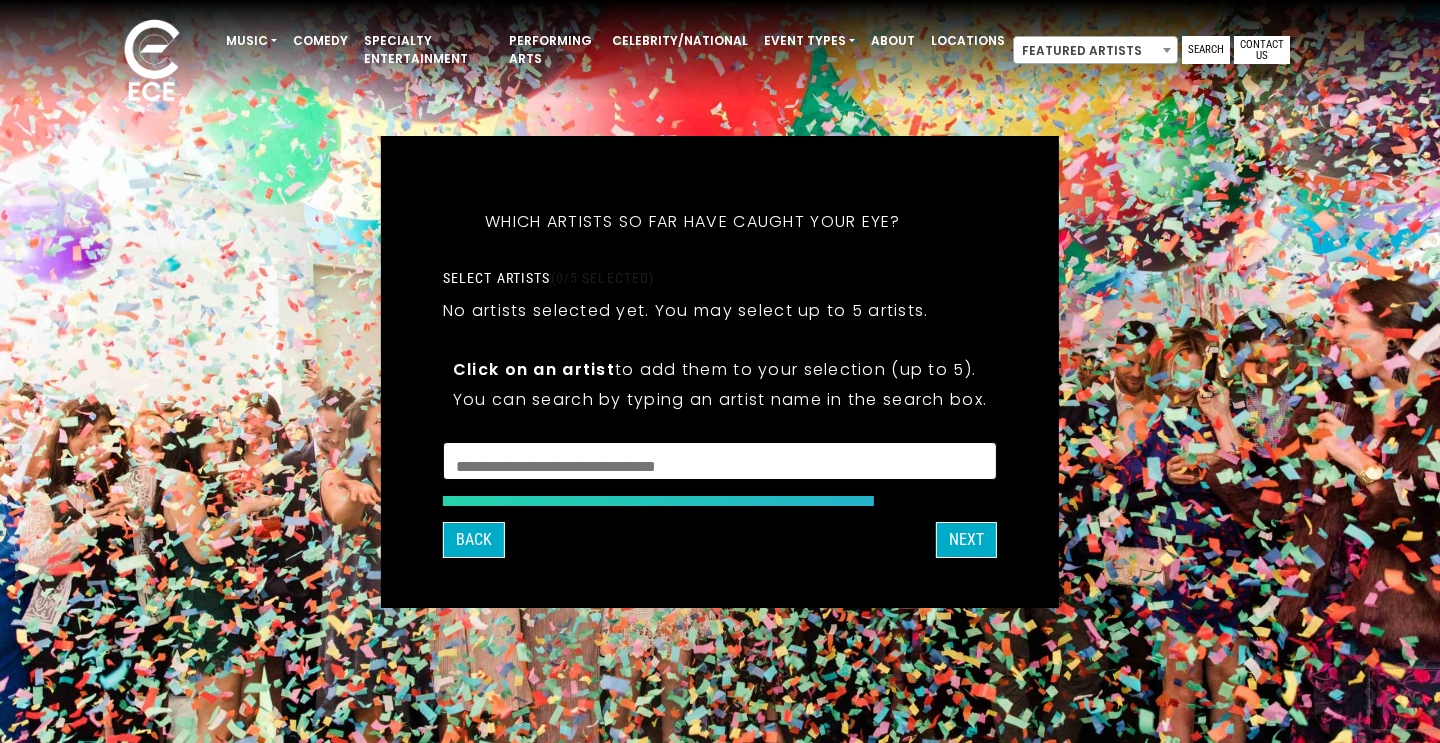 click at bounding box center (720, 460) 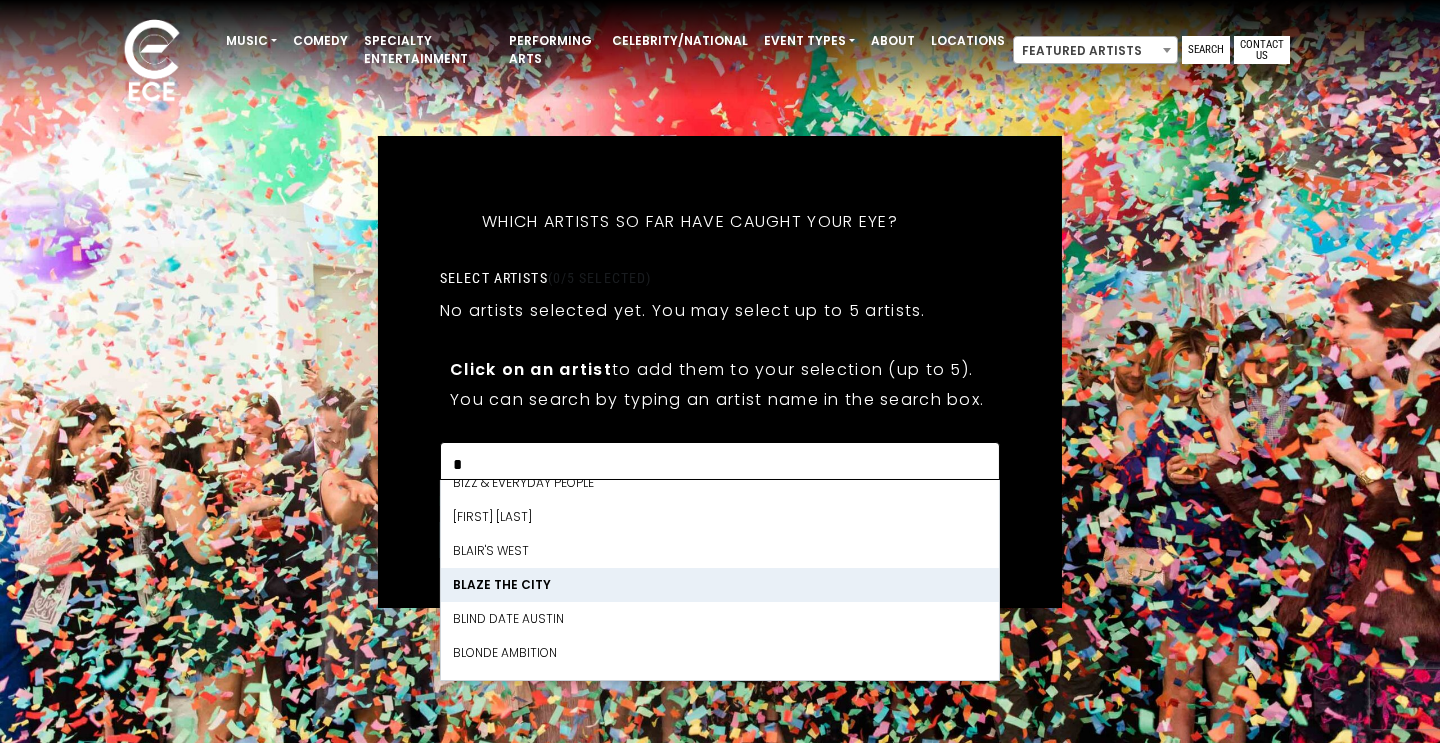 scroll, scrollTop: 0, scrollLeft: 0, axis: both 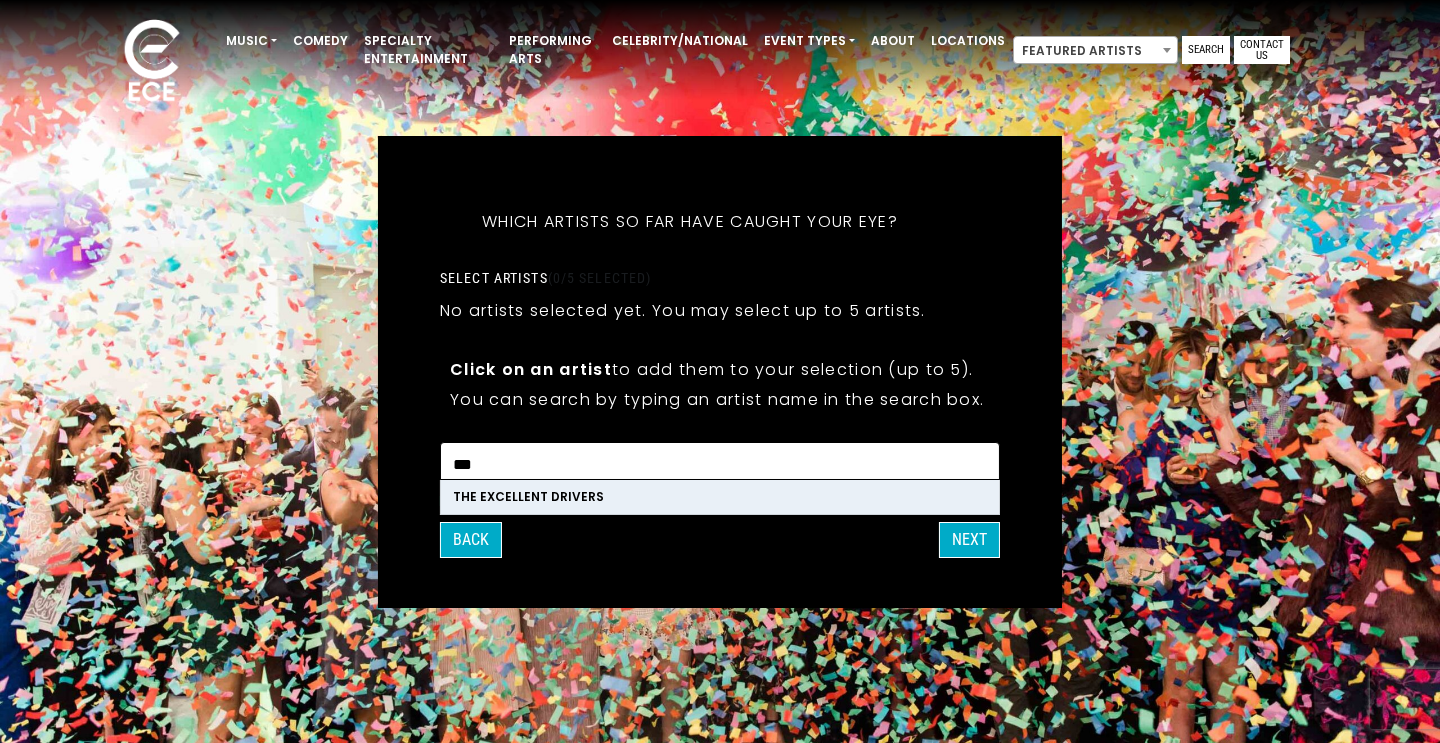 type on "***" 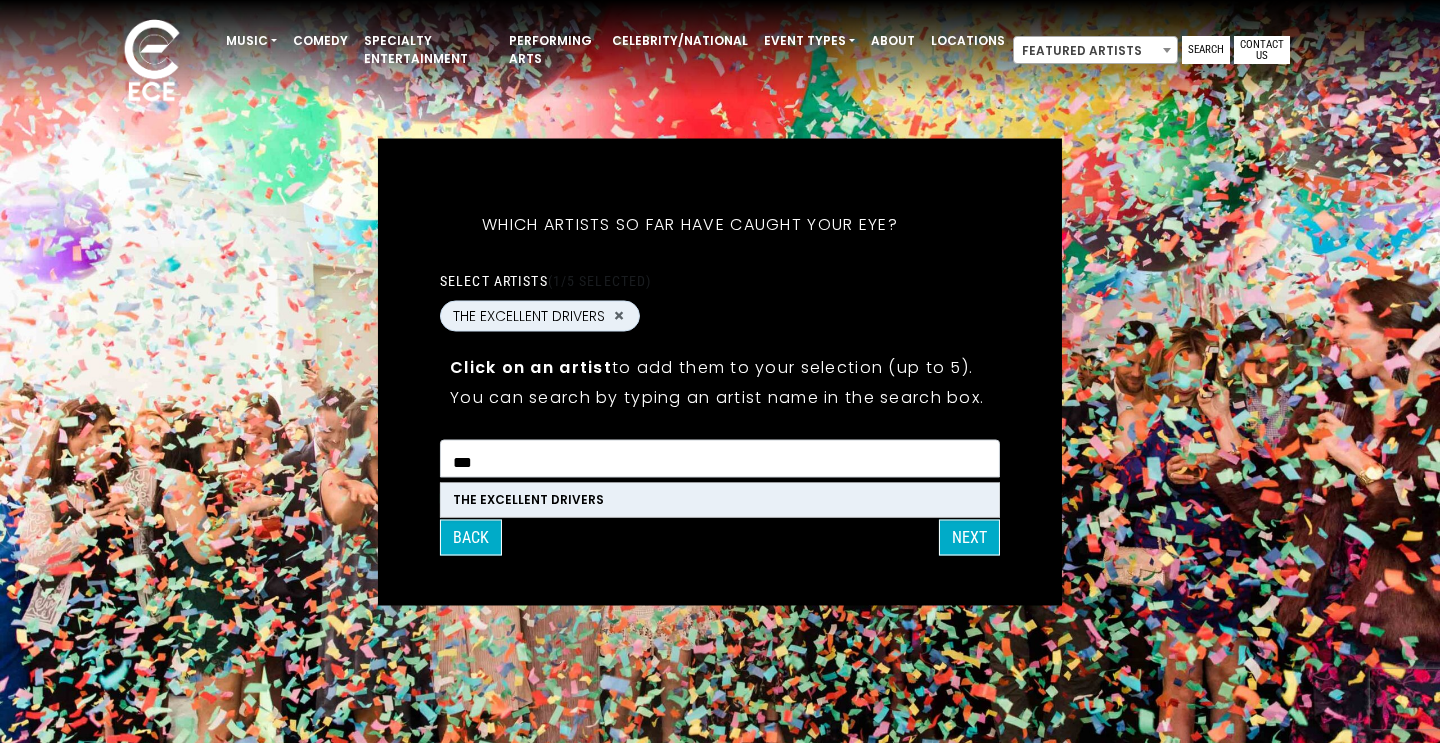 scroll, scrollTop: 18469, scrollLeft: 0, axis: vertical 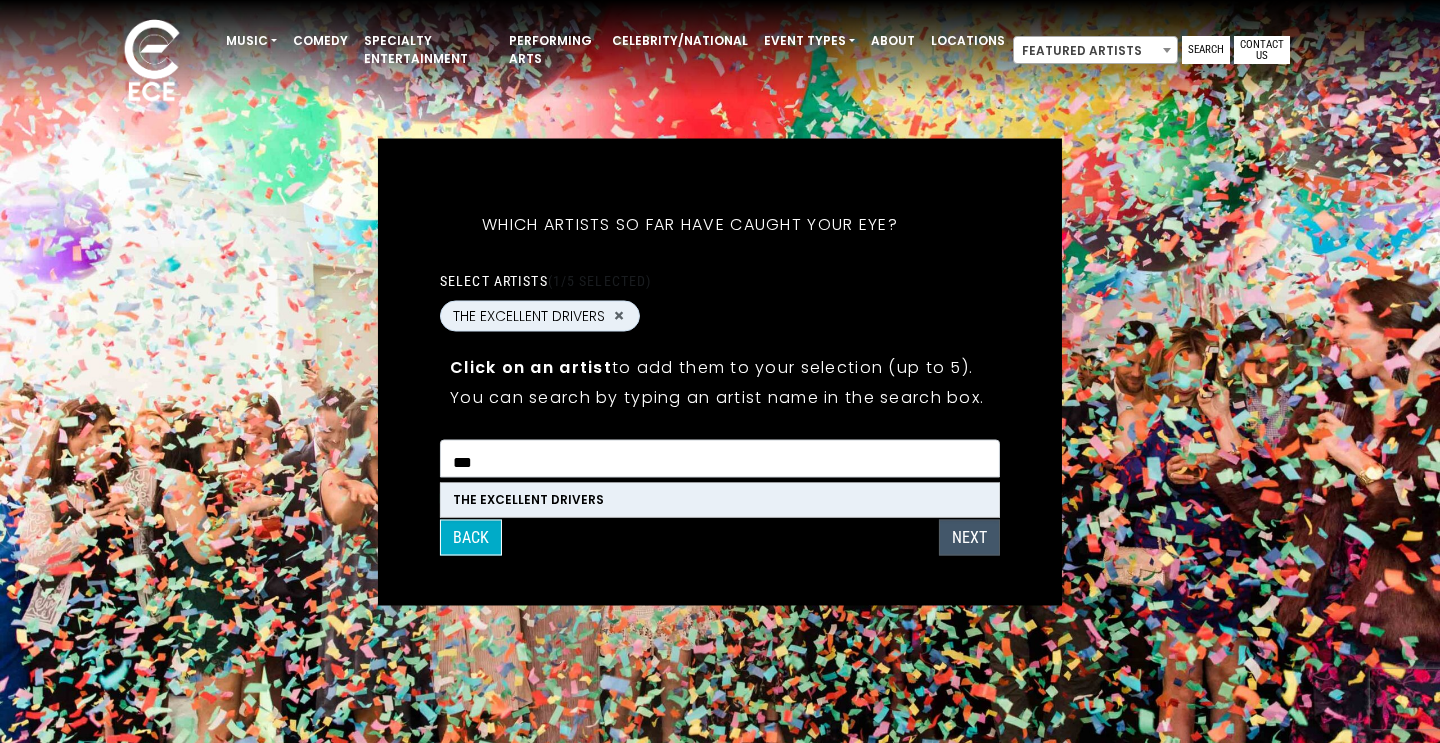 type 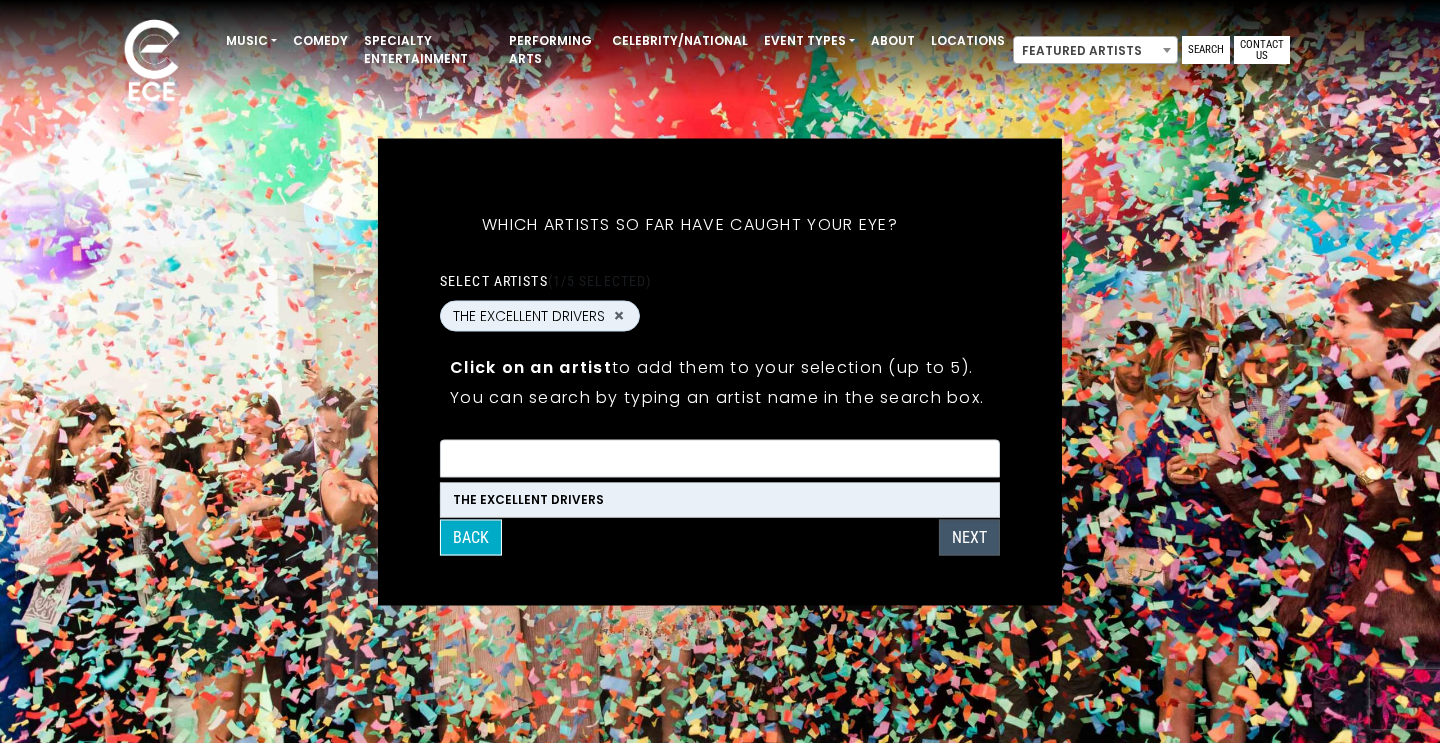 click on "Next" at bounding box center [969, 537] 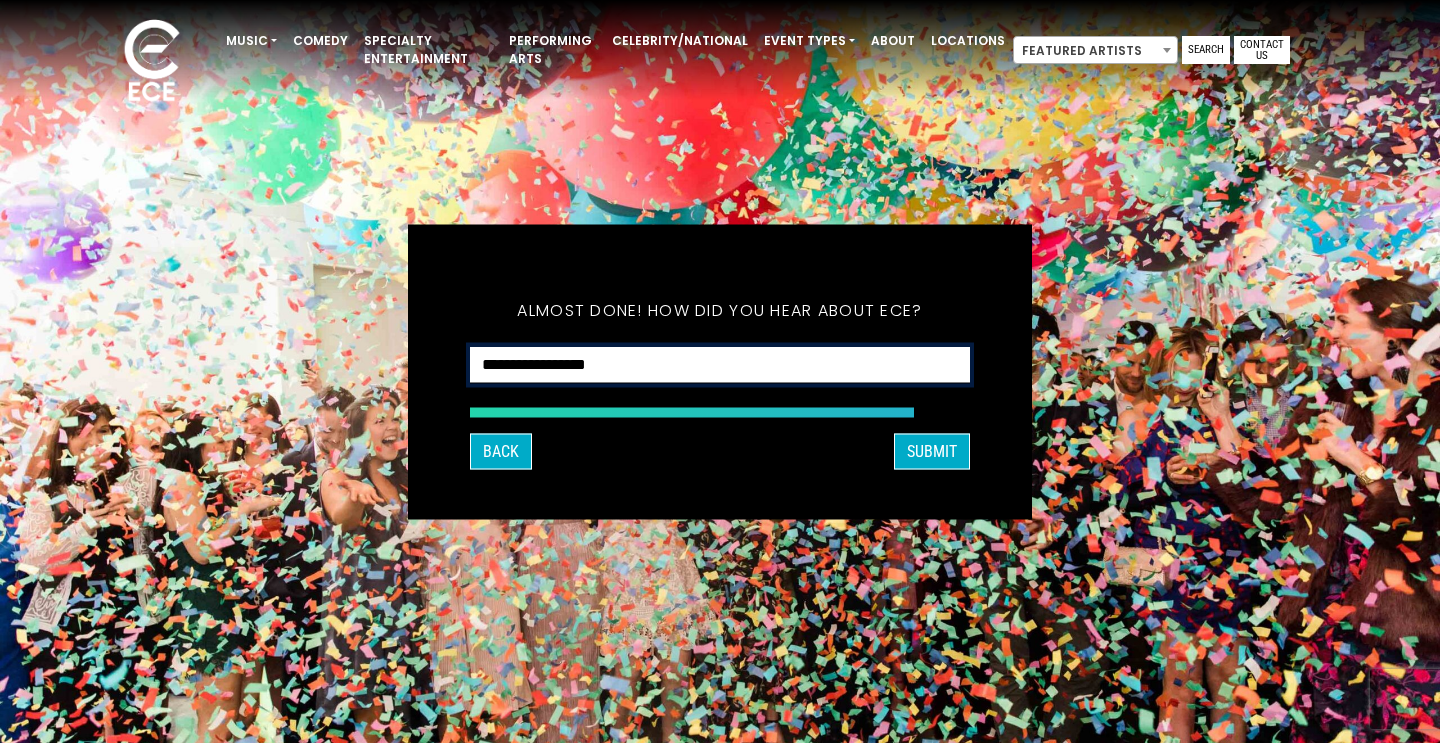 click on "**********" at bounding box center (720, 364) 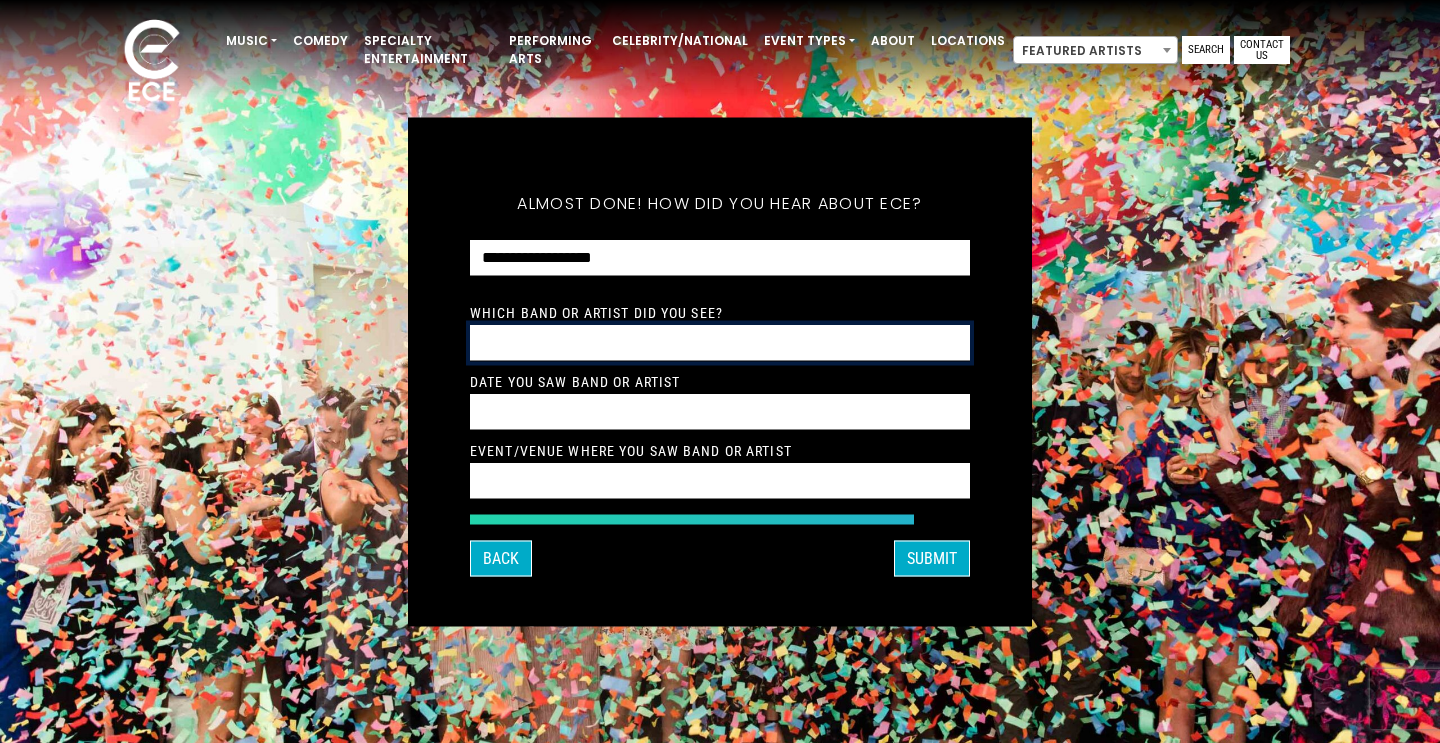 click at bounding box center [720, 342] 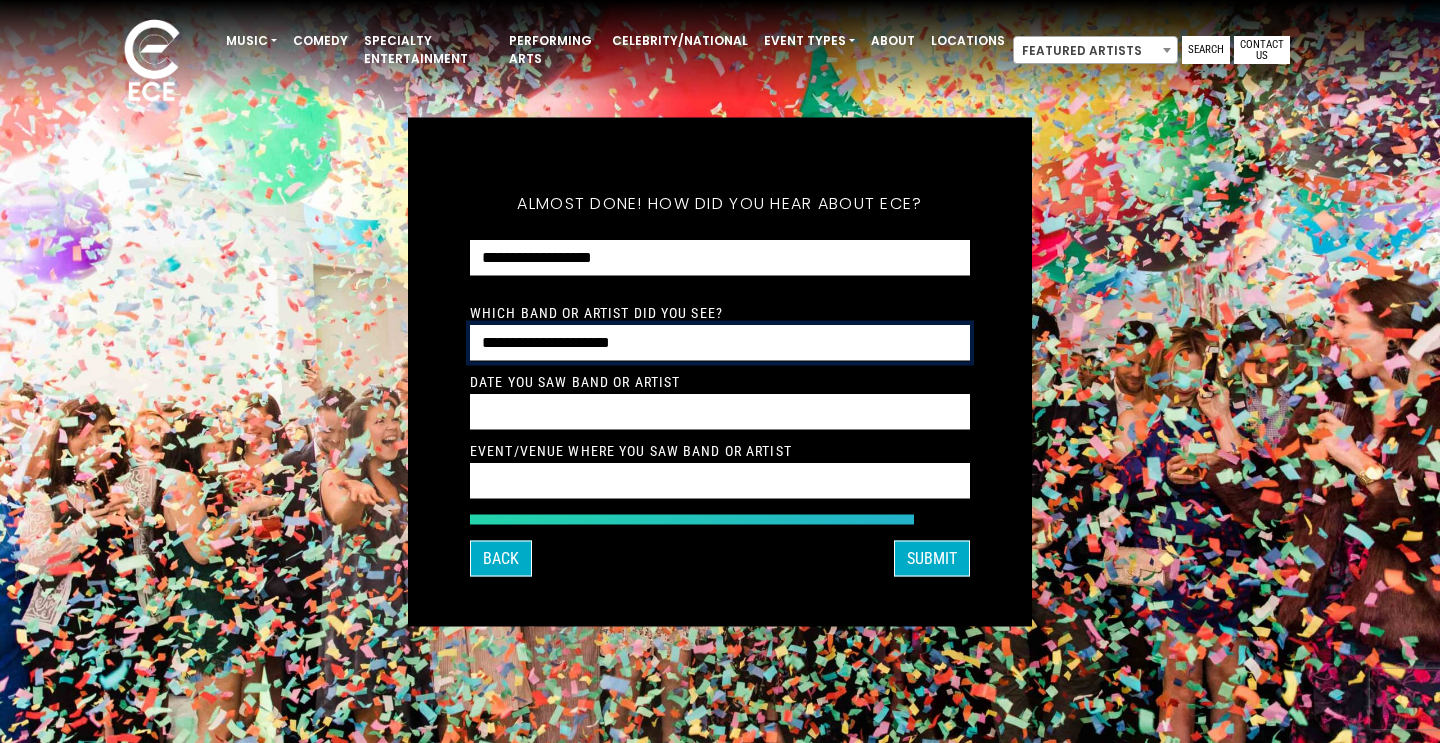 type on "**********" 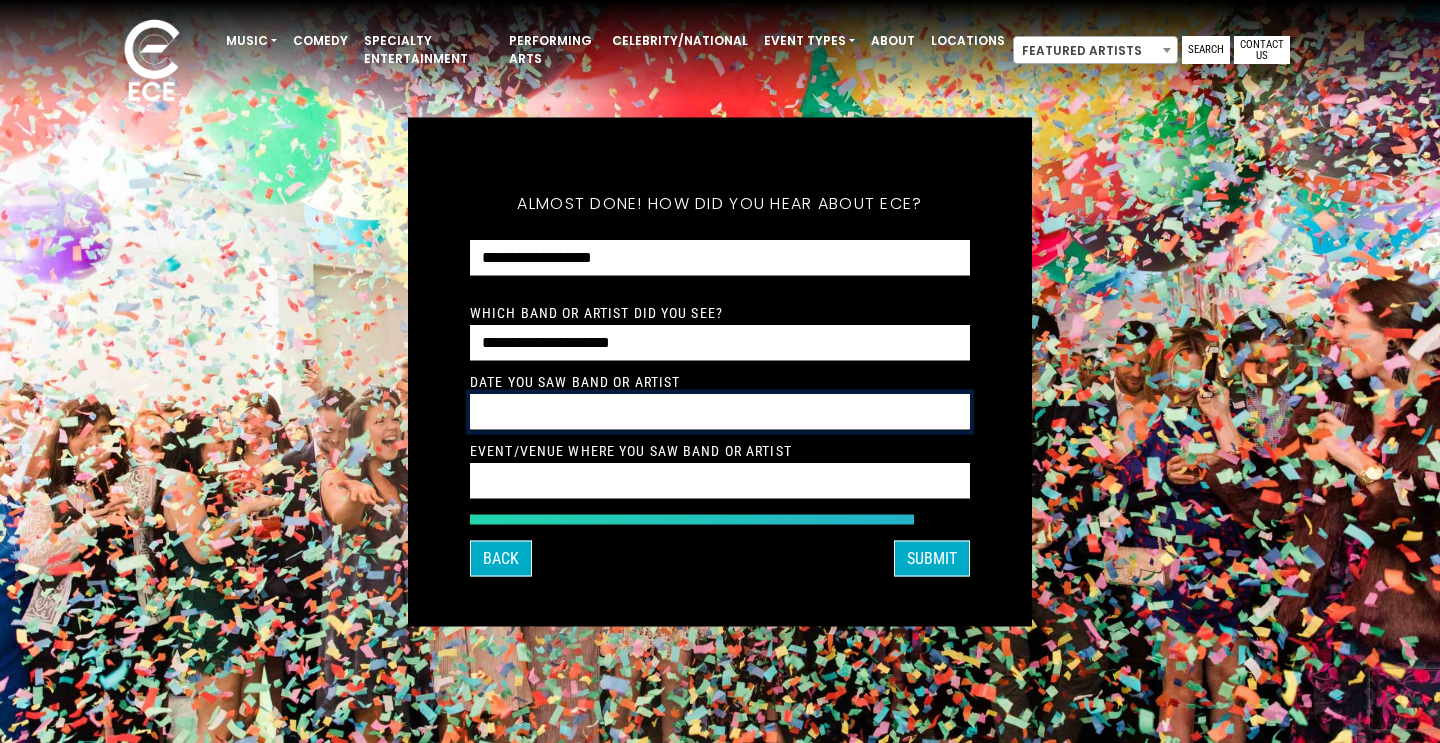 click at bounding box center [720, 411] 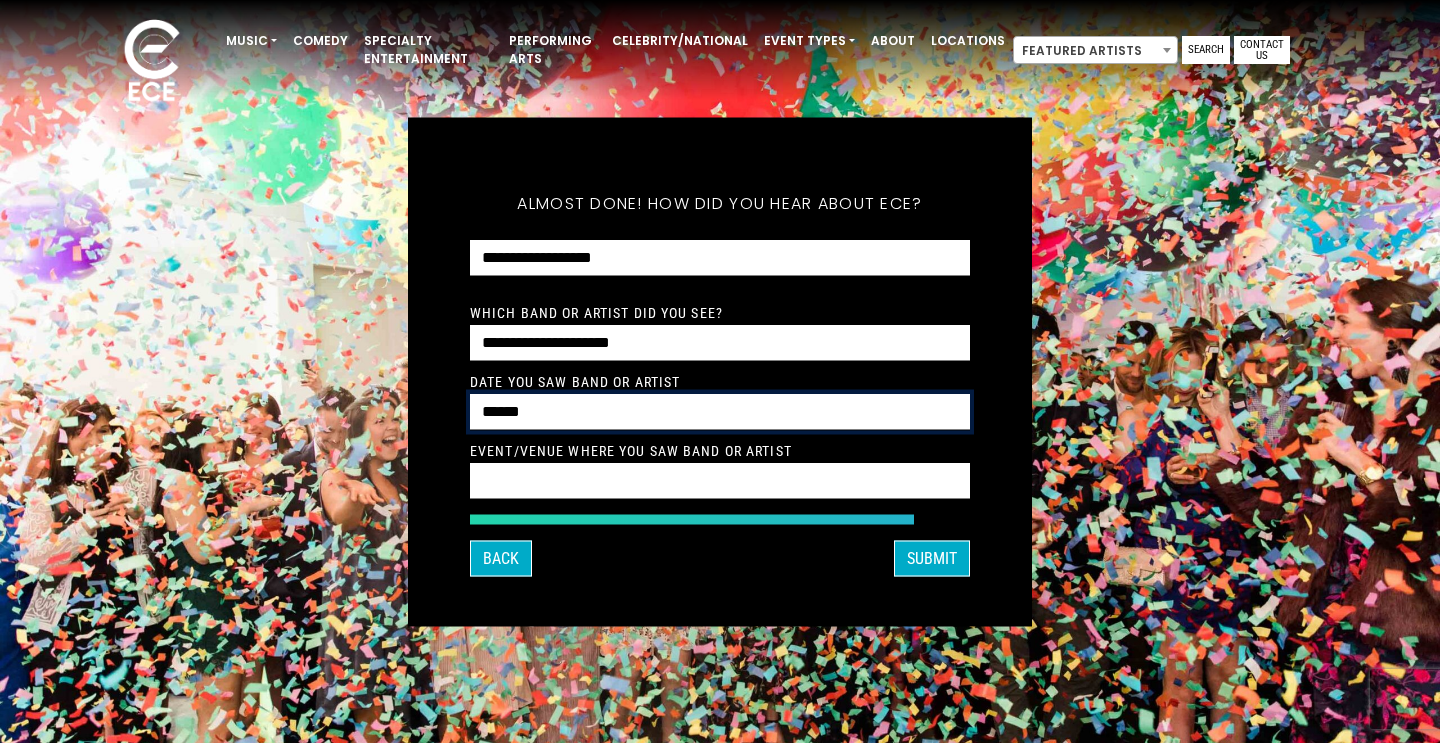 type on "******" 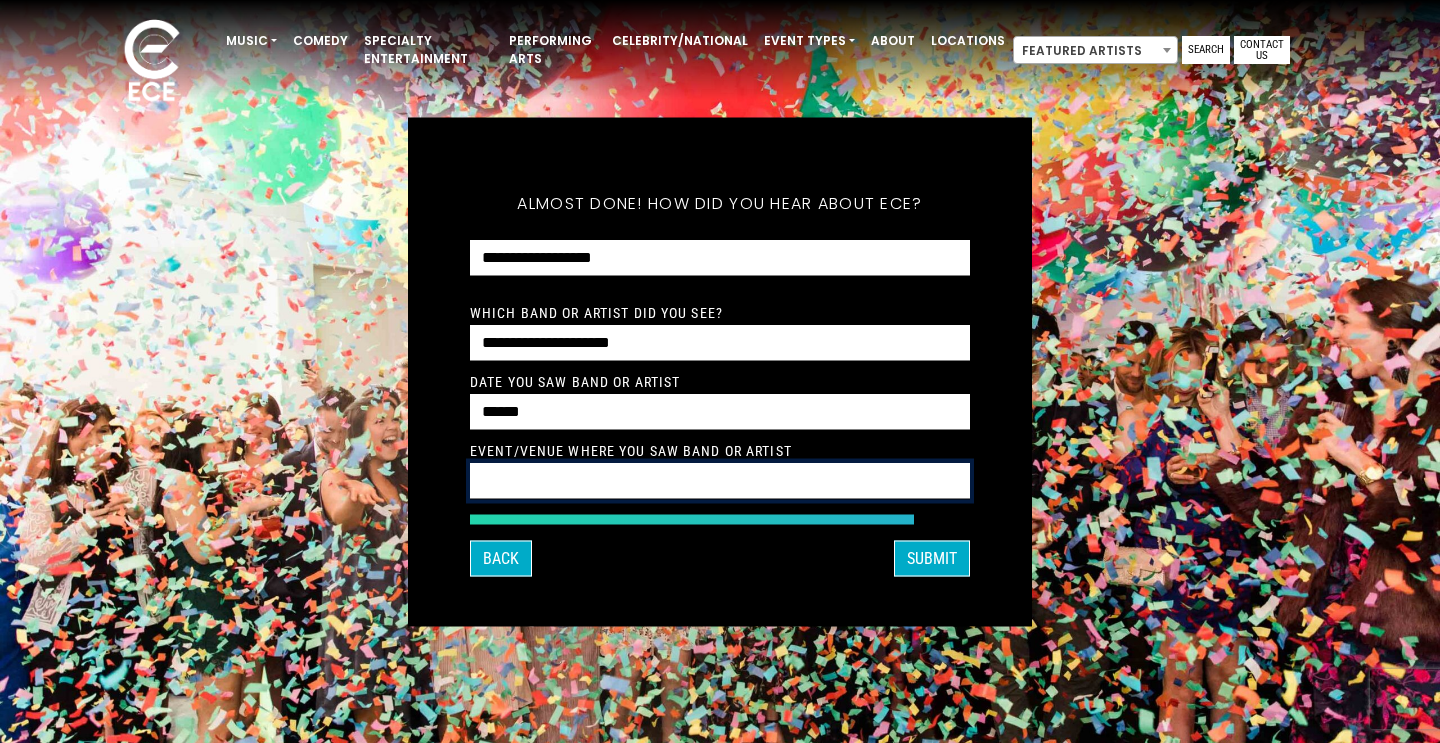 click at bounding box center (720, 480) 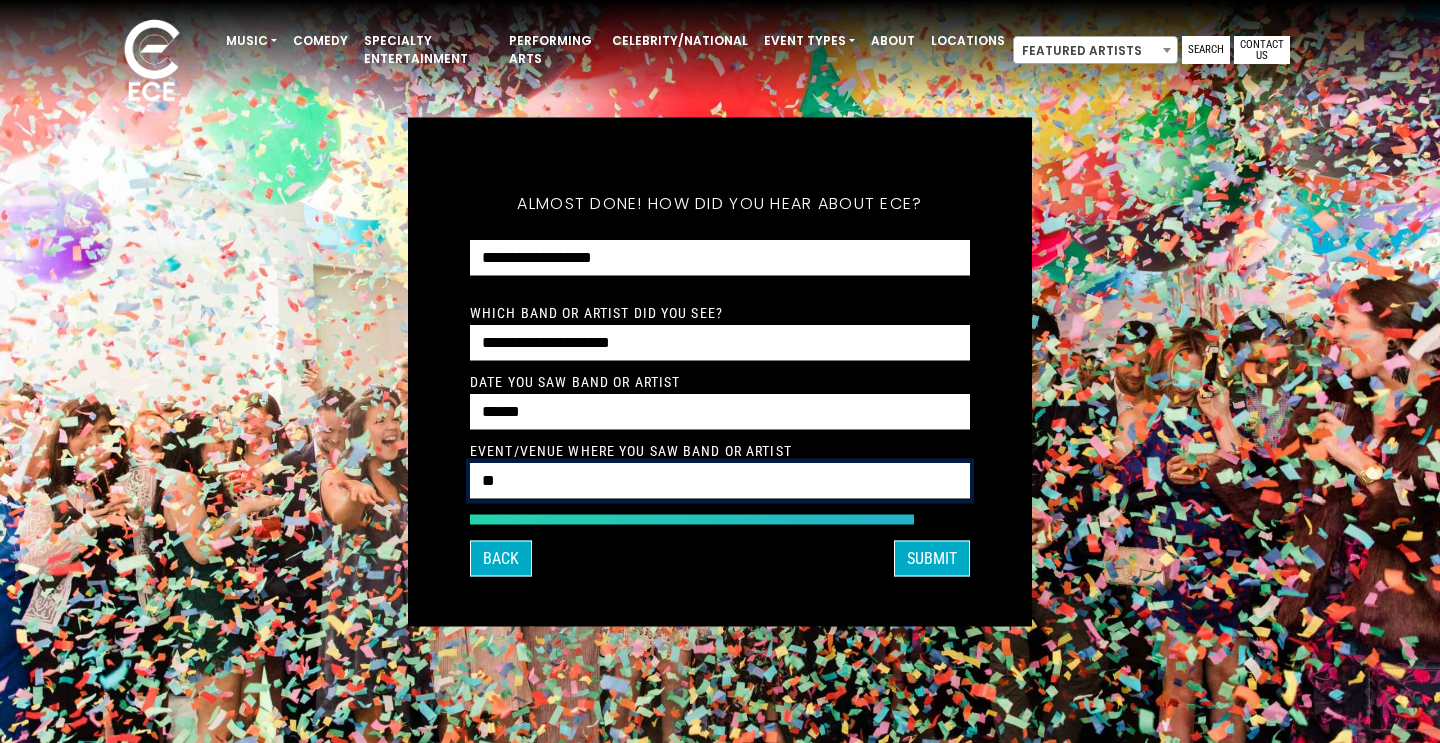 type on "*" 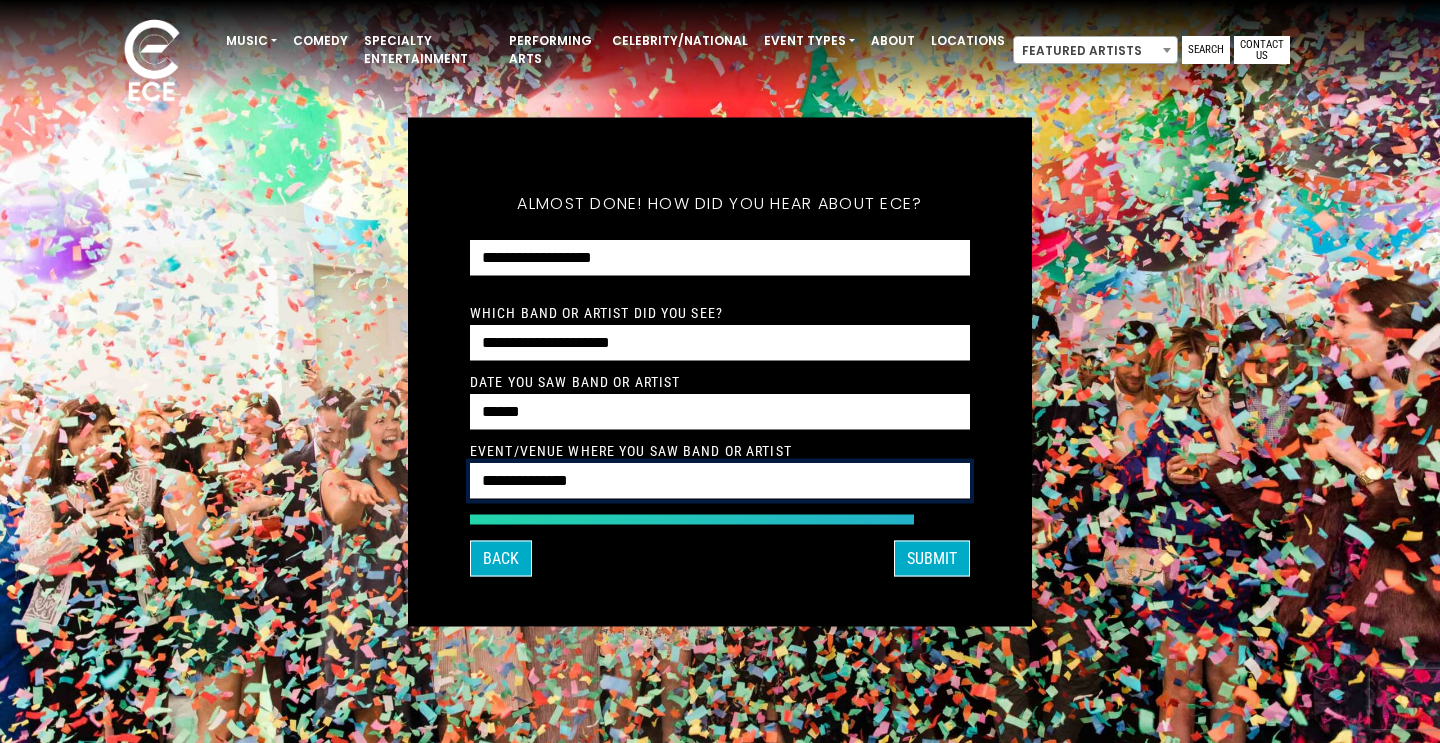 type on "**********" 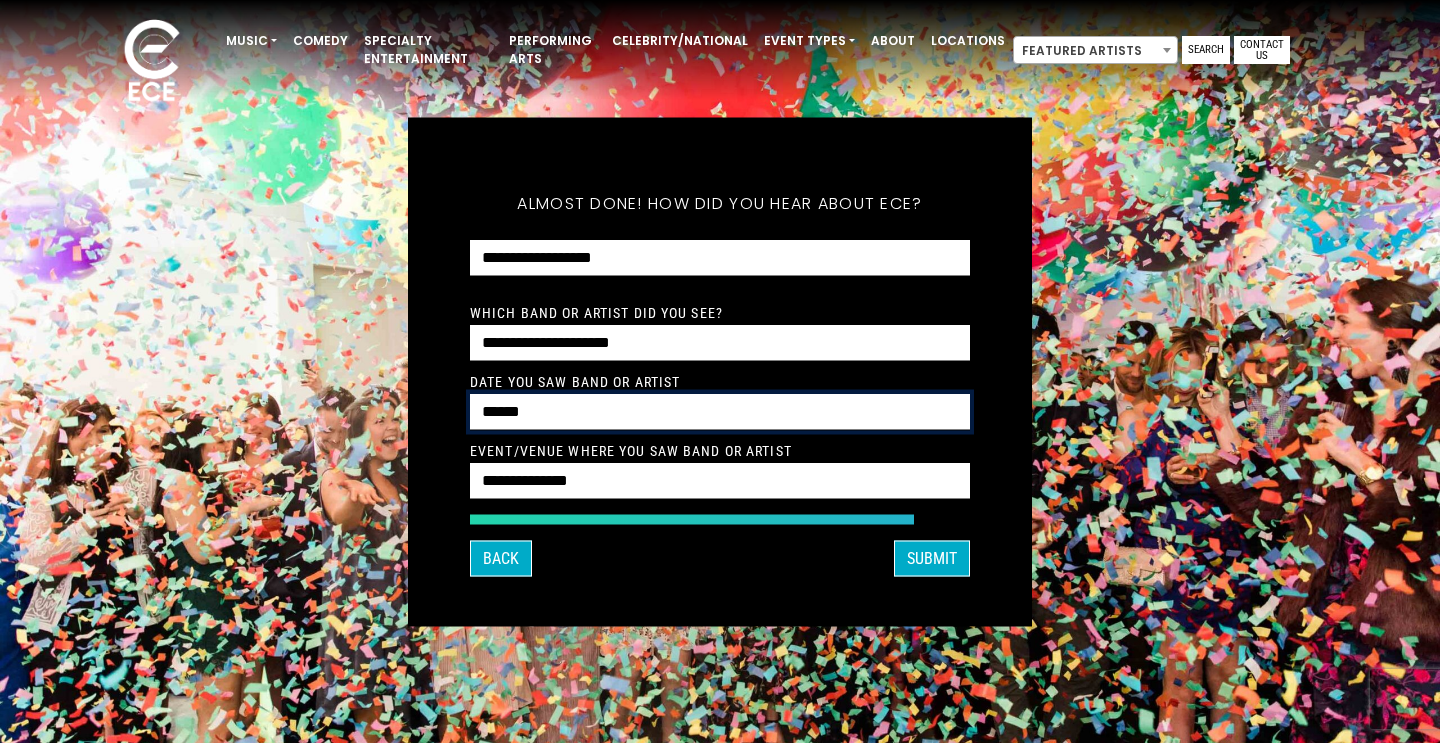 click on "******" at bounding box center [720, 411] 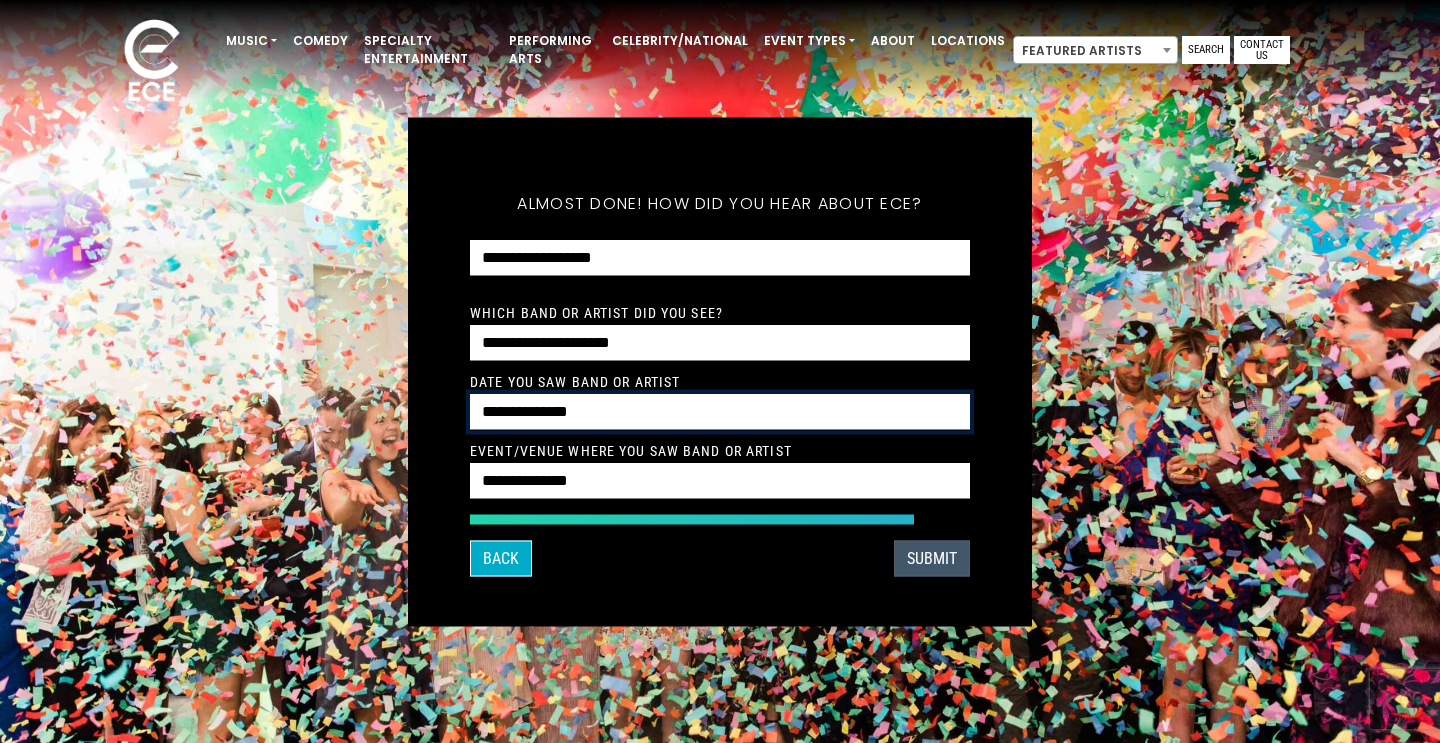 type on "**********" 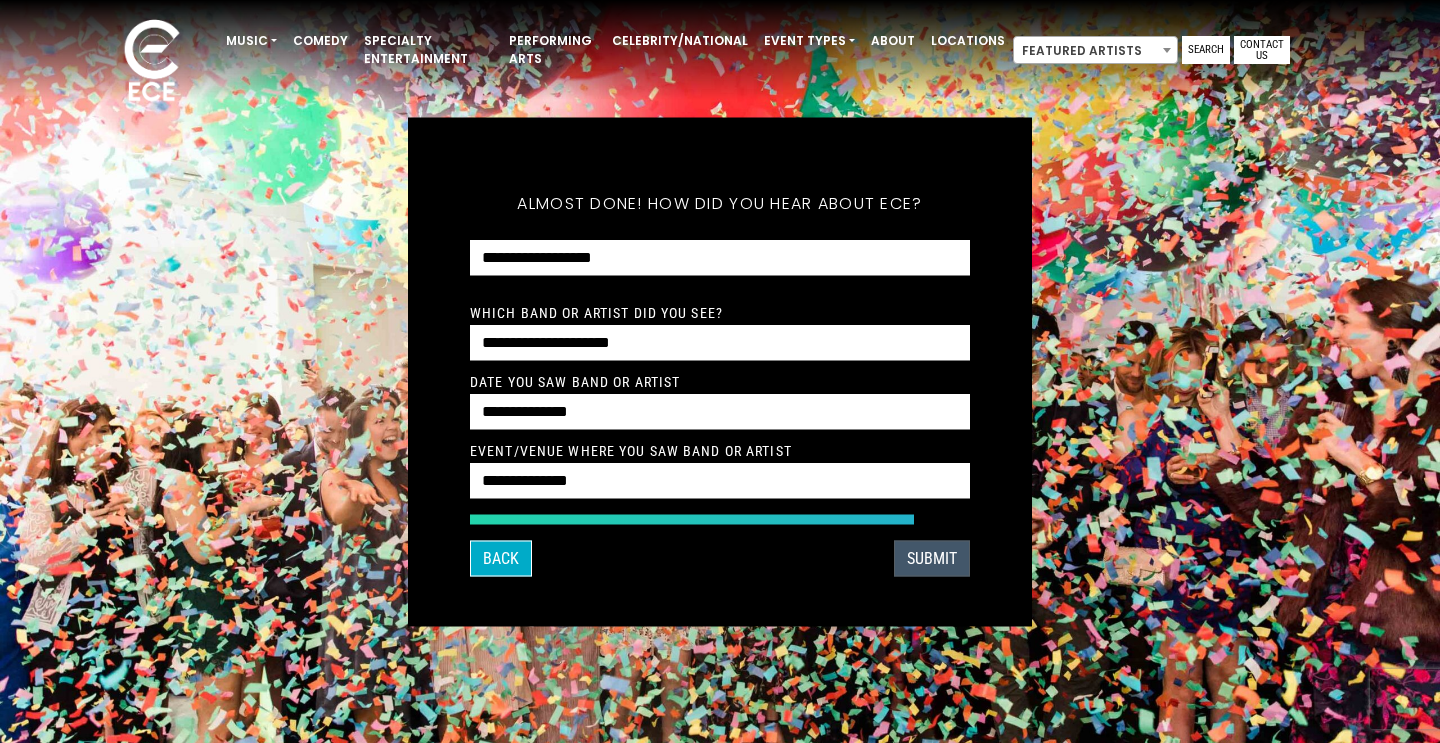 click on "SUBMIT" at bounding box center [932, 558] 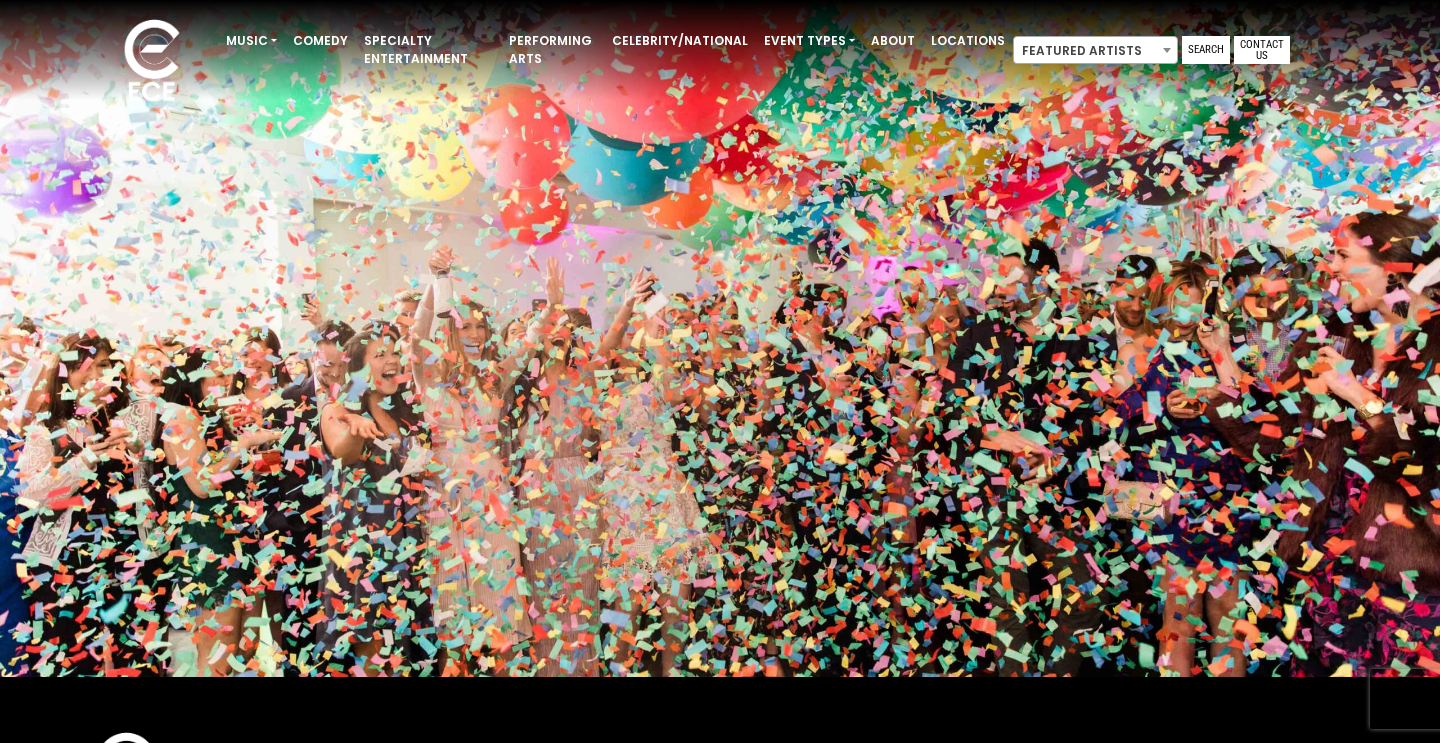 scroll, scrollTop: 0, scrollLeft: 0, axis: both 